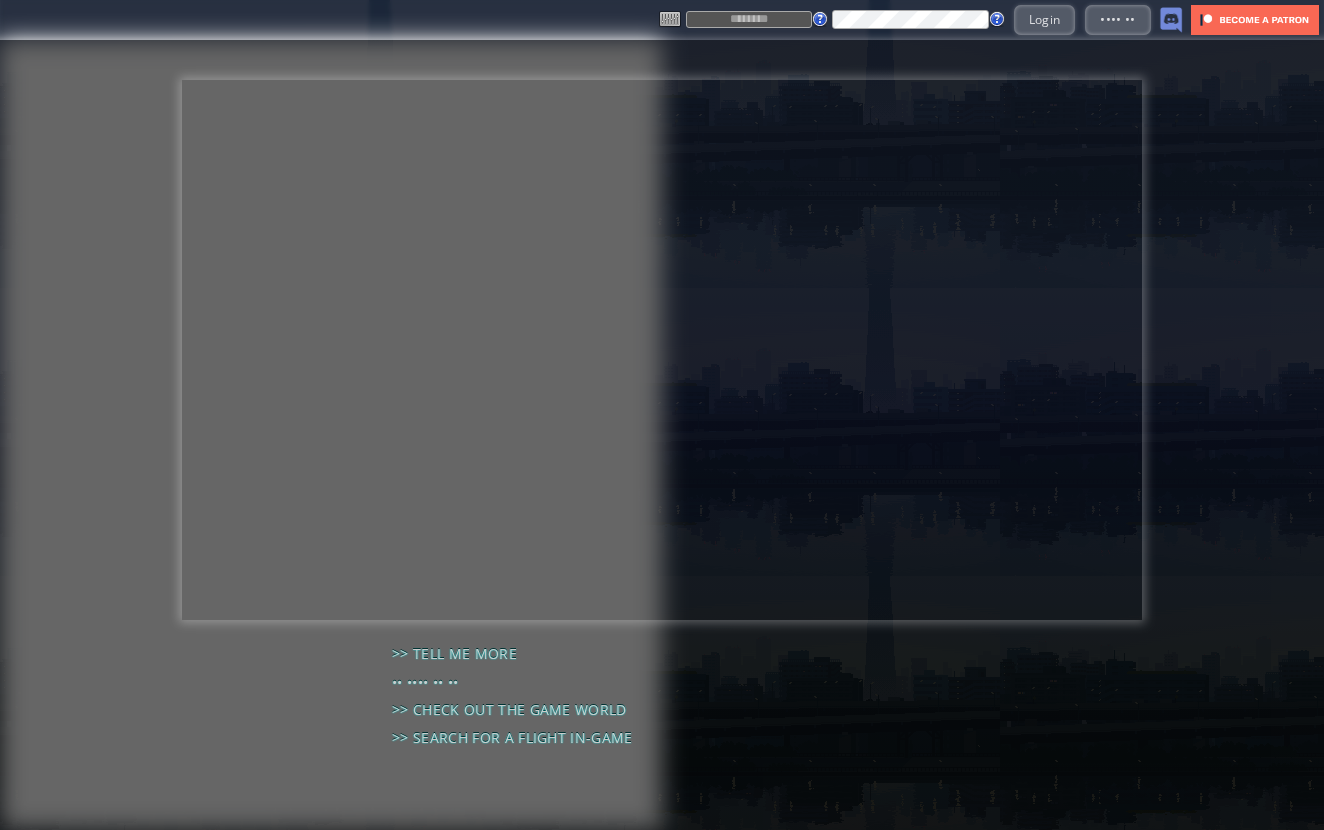 scroll, scrollTop: 0, scrollLeft: 0, axis: both 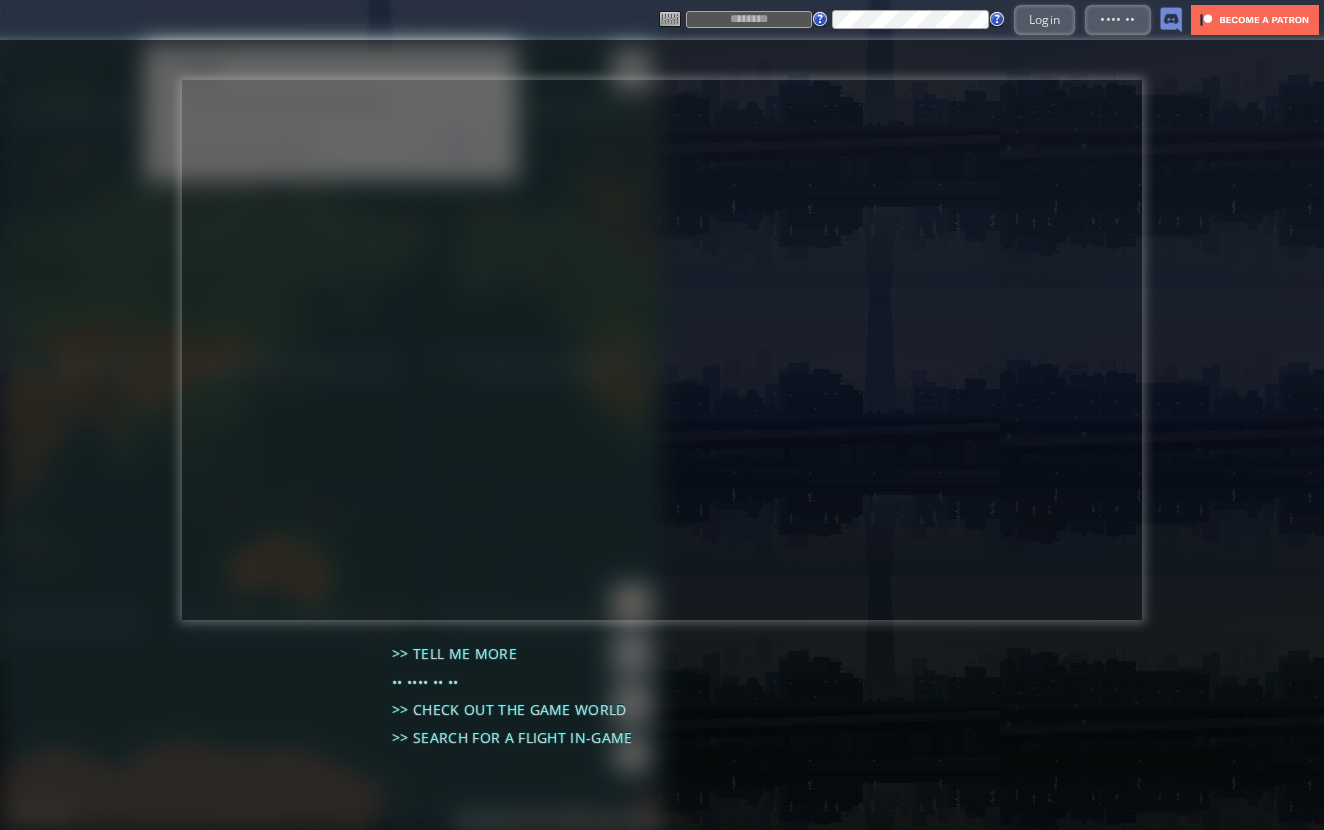 click at bounding box center [749, 19] 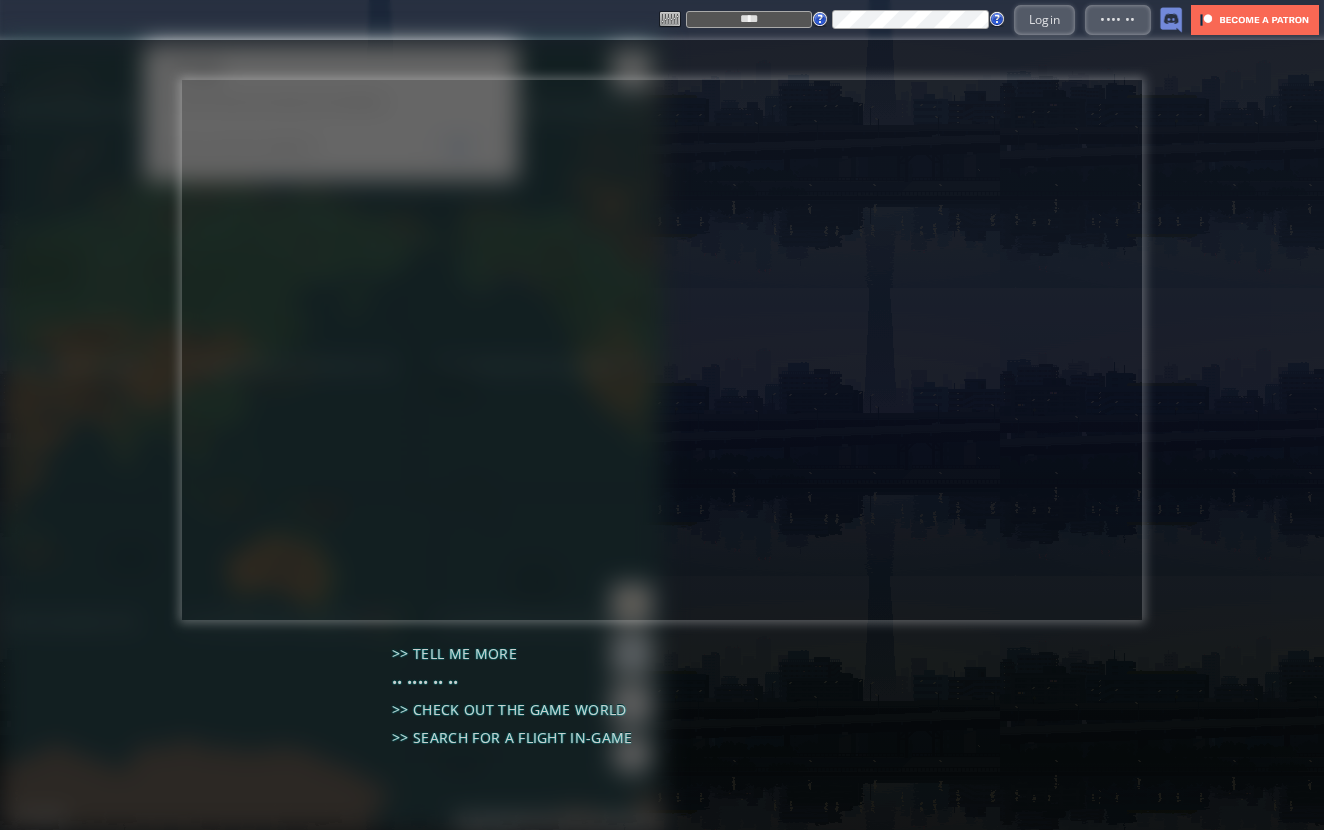 type on "****" 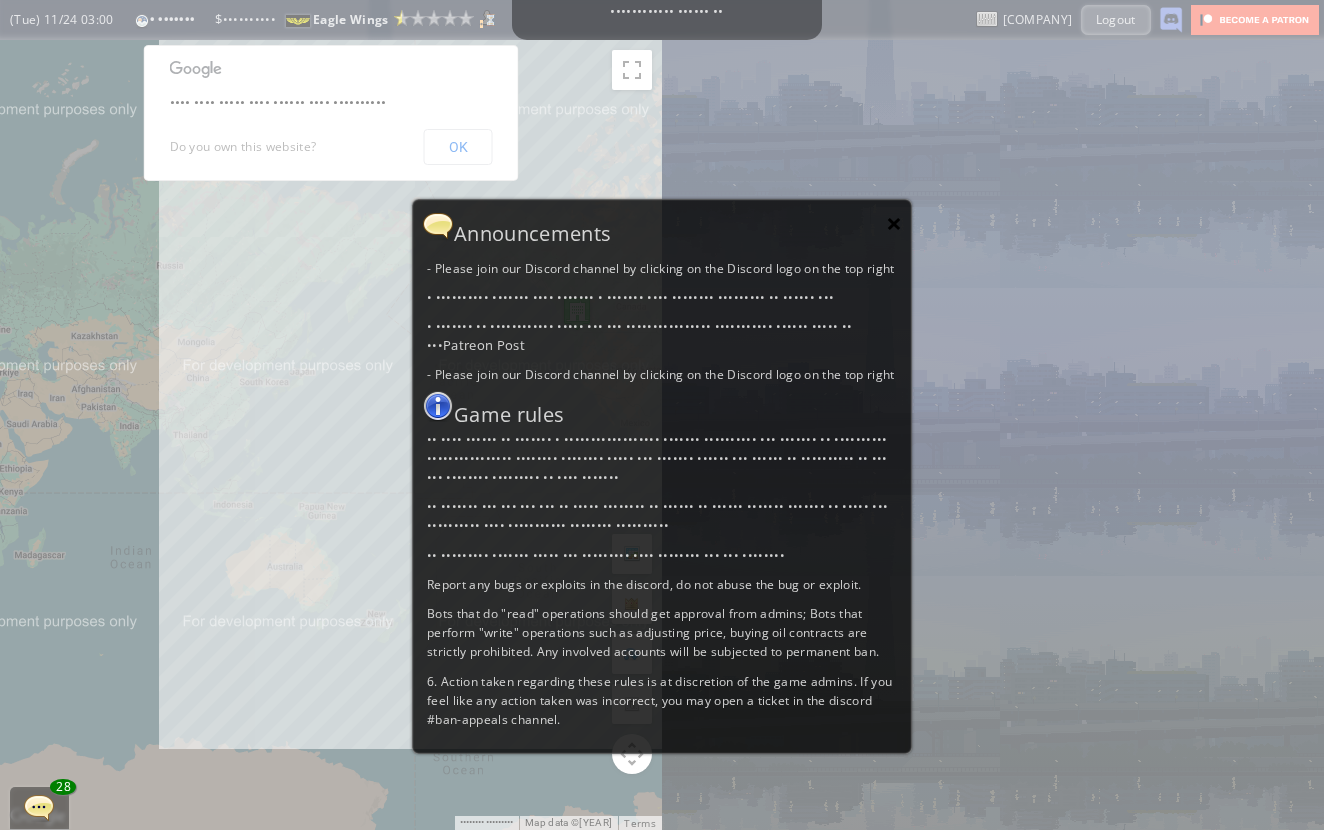 click on "×" at bounding box center (894, 223) 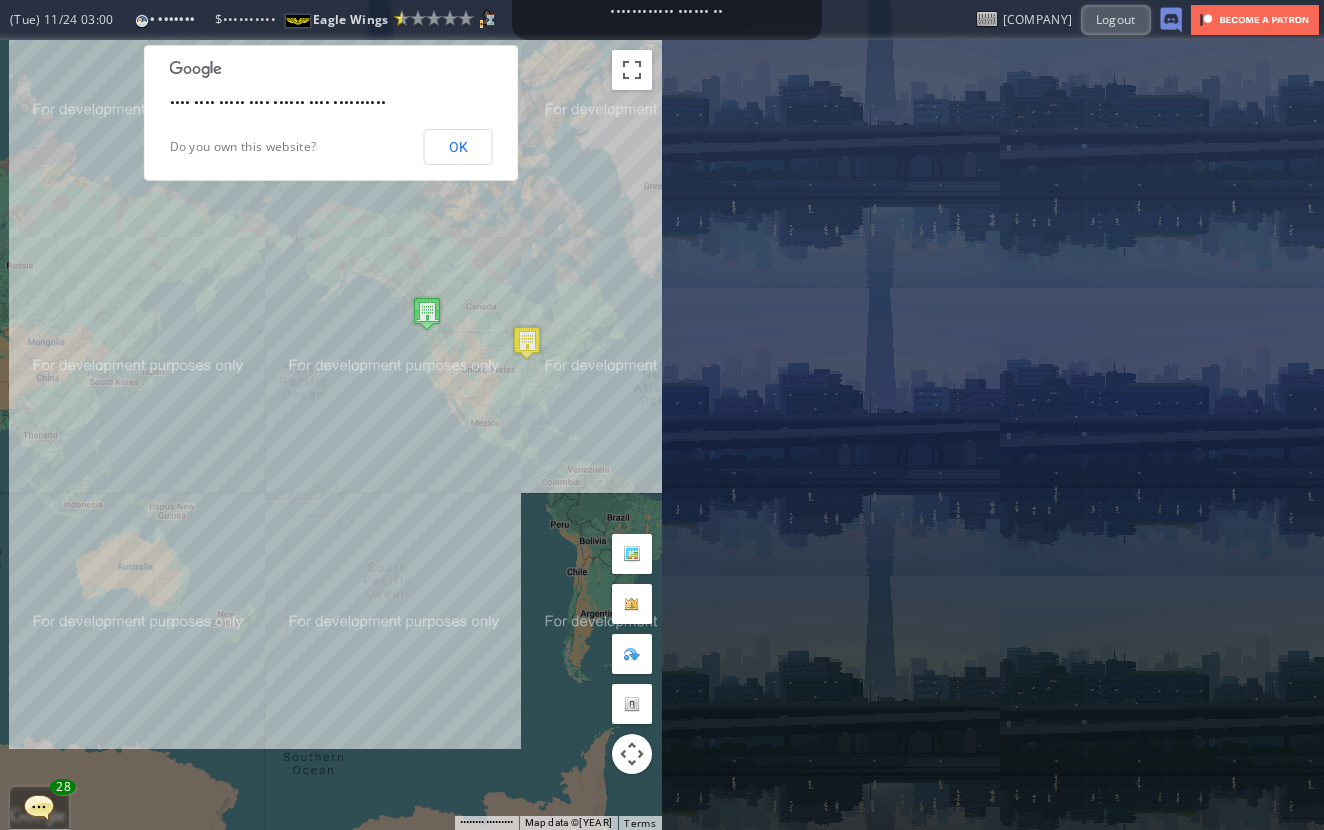 drag, startPoint x: 467, startPoint y: 365, endPoint x: 304, endPoint y: 365, distance: 163 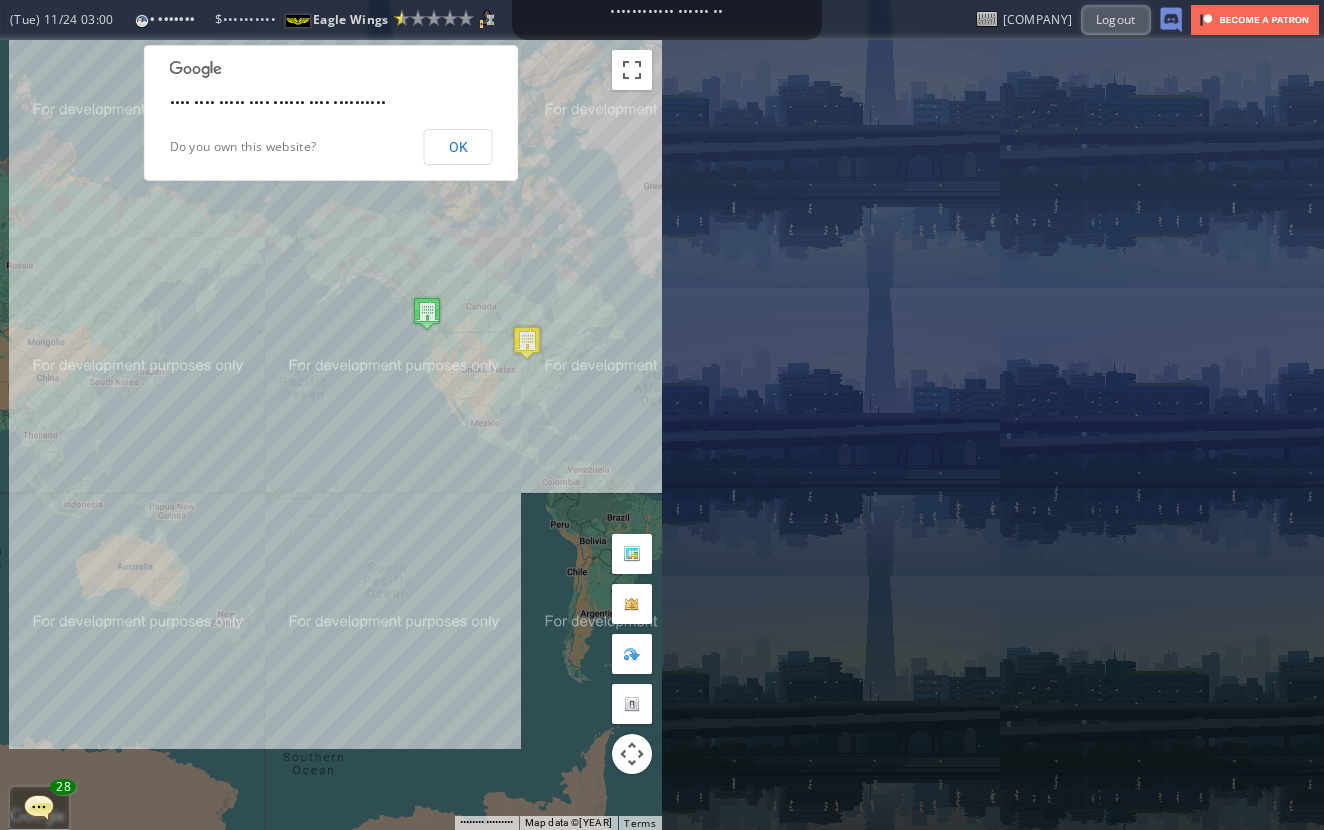 click on "To navigate, press the arrow keys." at bounding box center (331, 435) 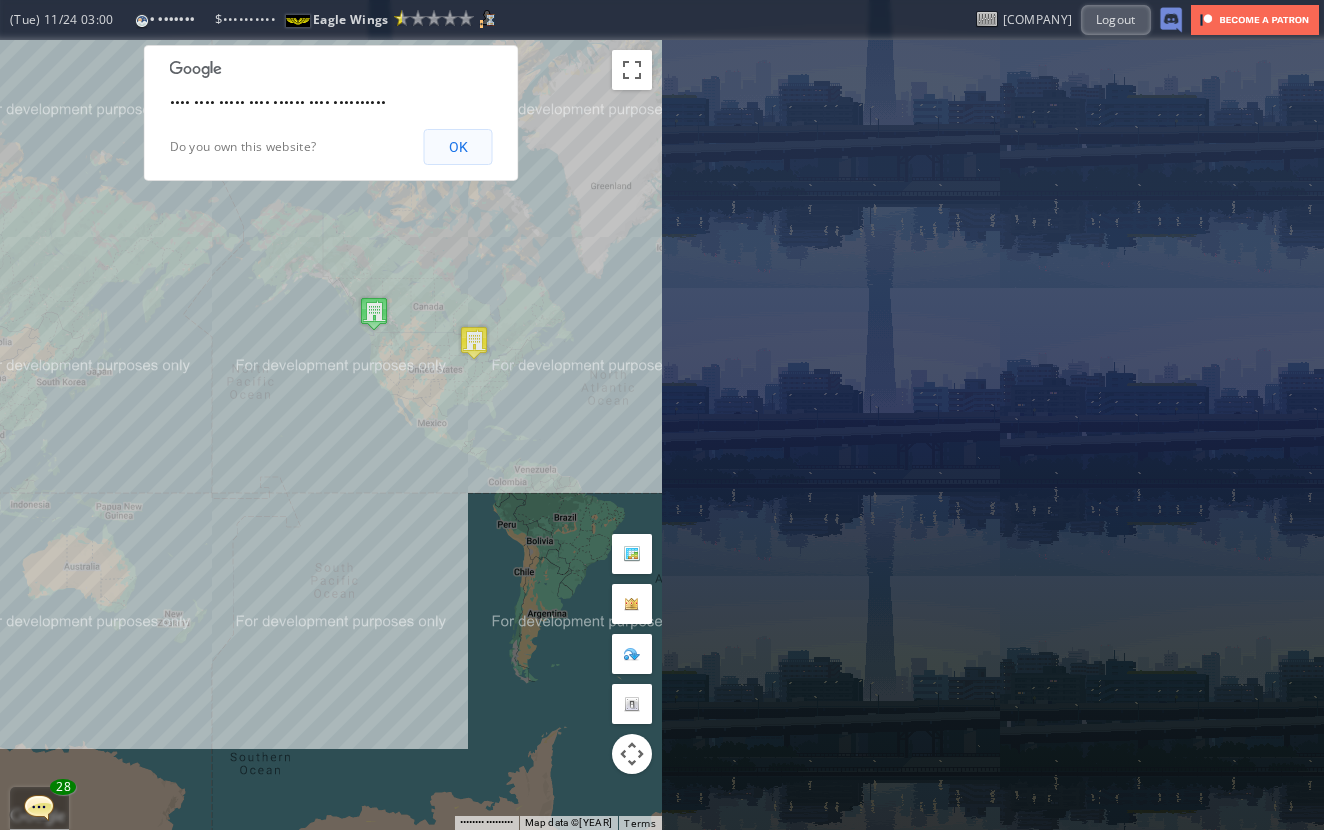 click on "OK" at bounding box center [458, 147] 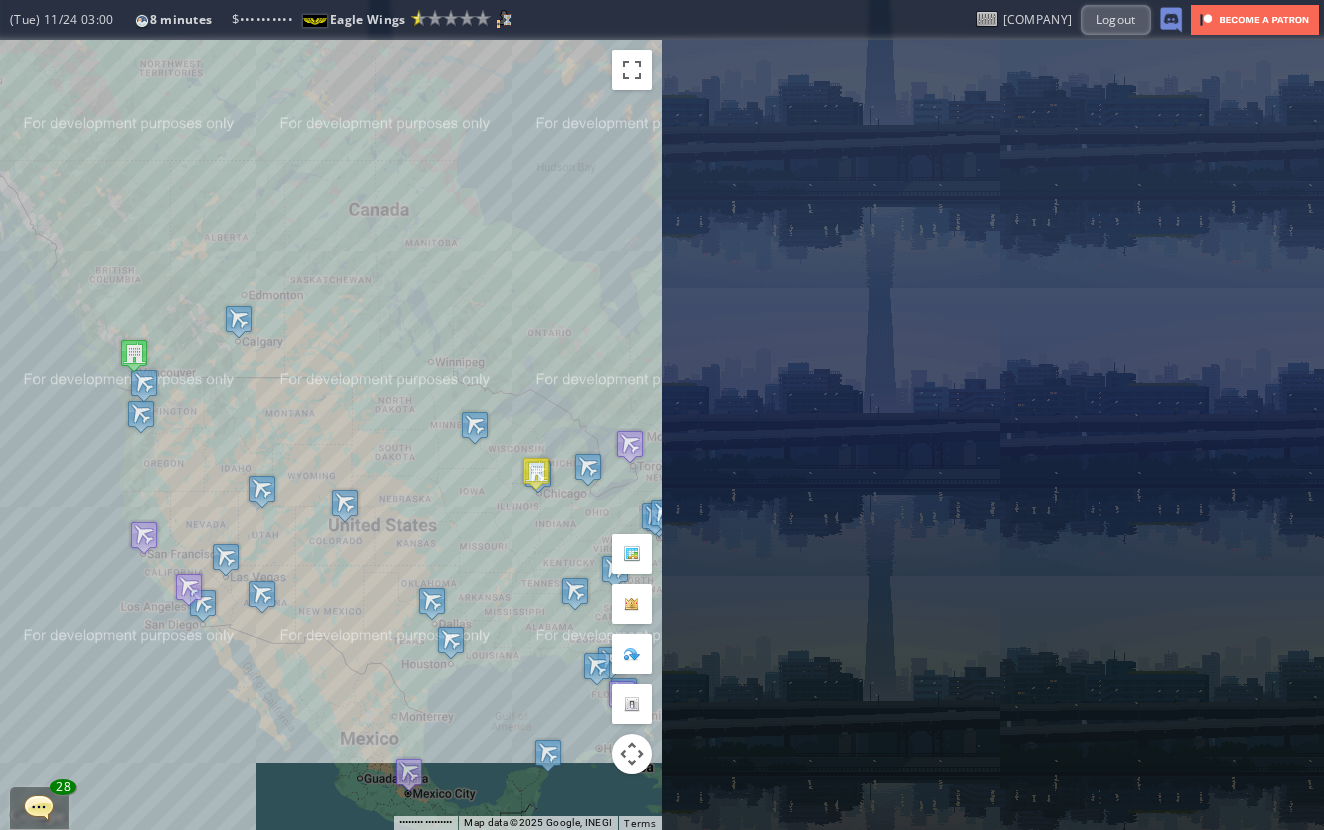 drag, startPoint x: 529, startPoint y: 503, endPoint x: 469, endPoint y: 453, distance: 78.10249 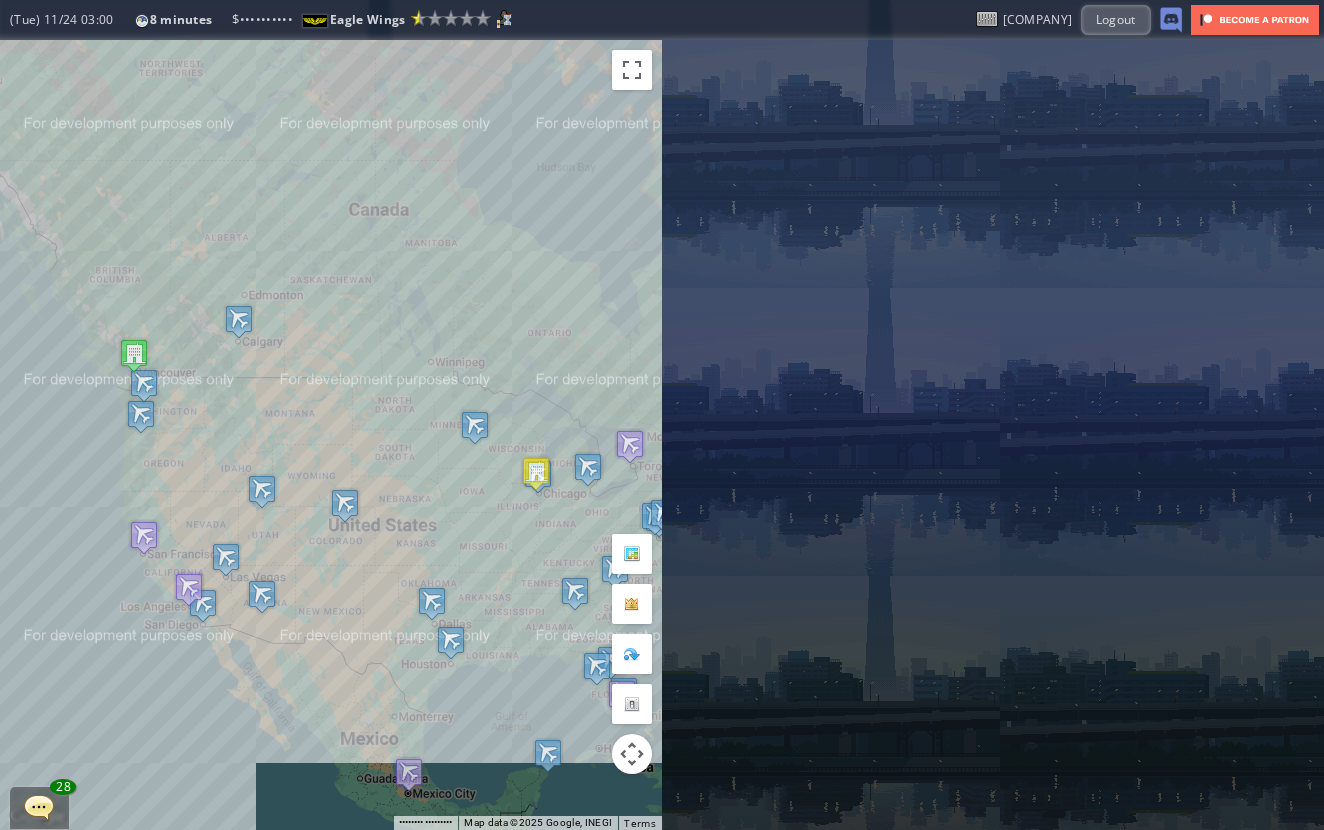 click on "To navigate, press the arrow keys." at bounding box center (331, 435) 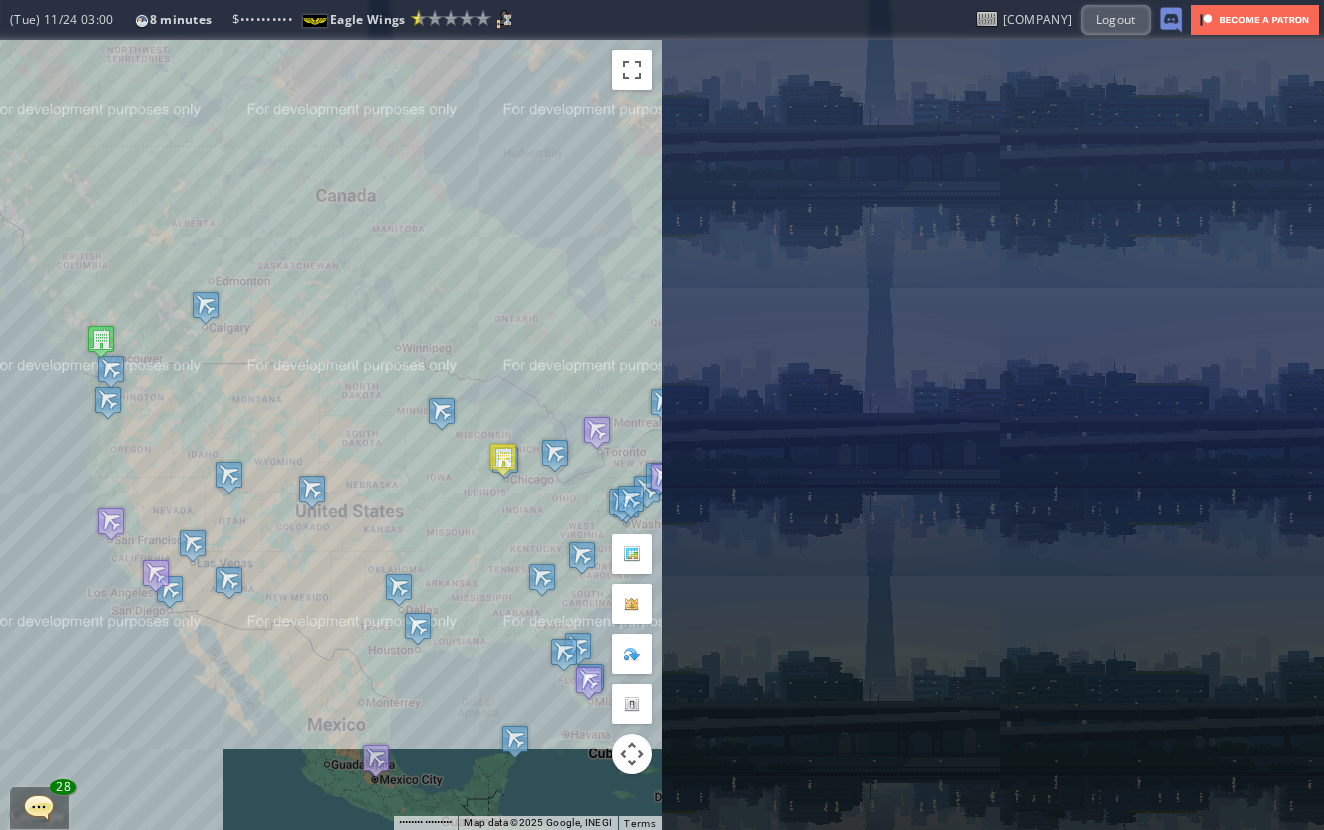 click on "To navigate, press the arrow keys." at bounding box center (331, 435) 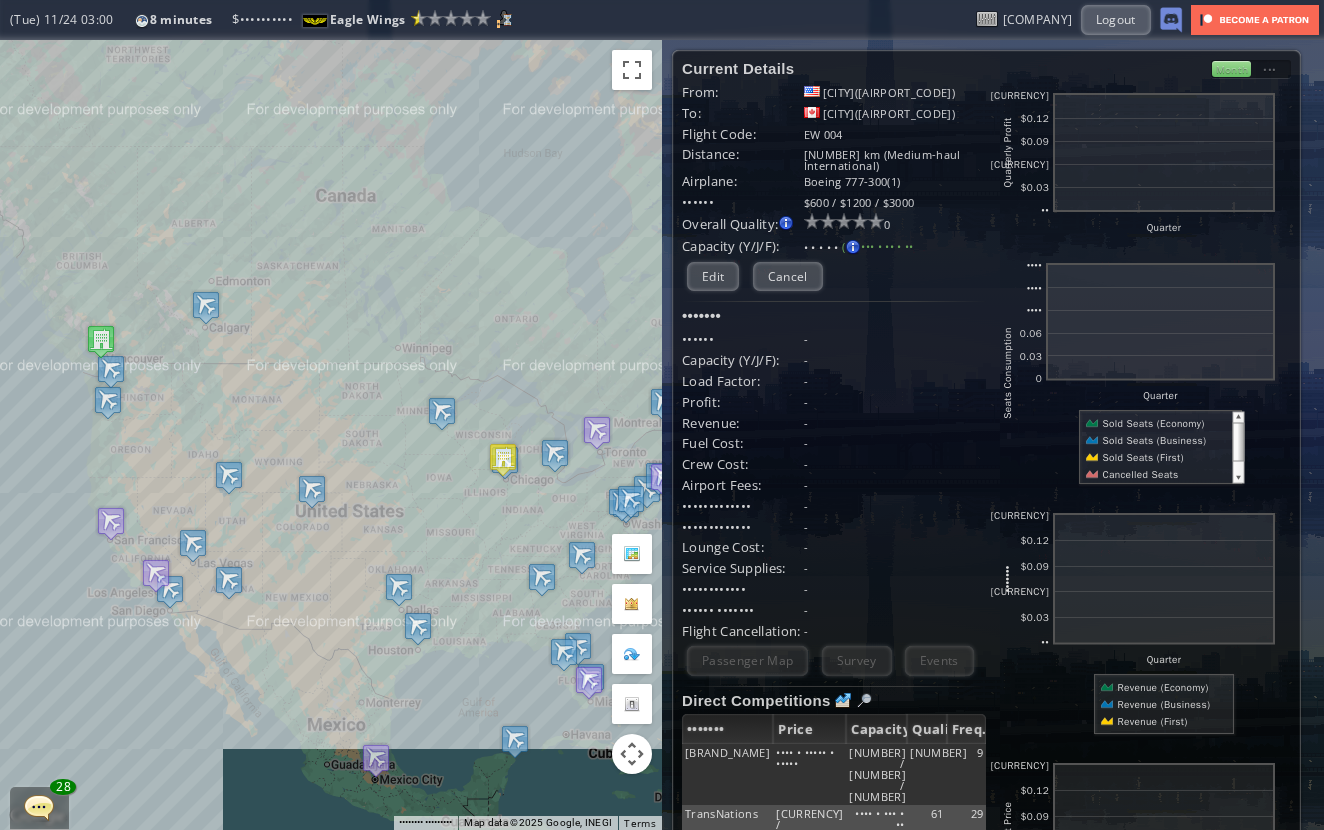 click on "To navigate, press the arrow keys." at bounding box center [331, 435] 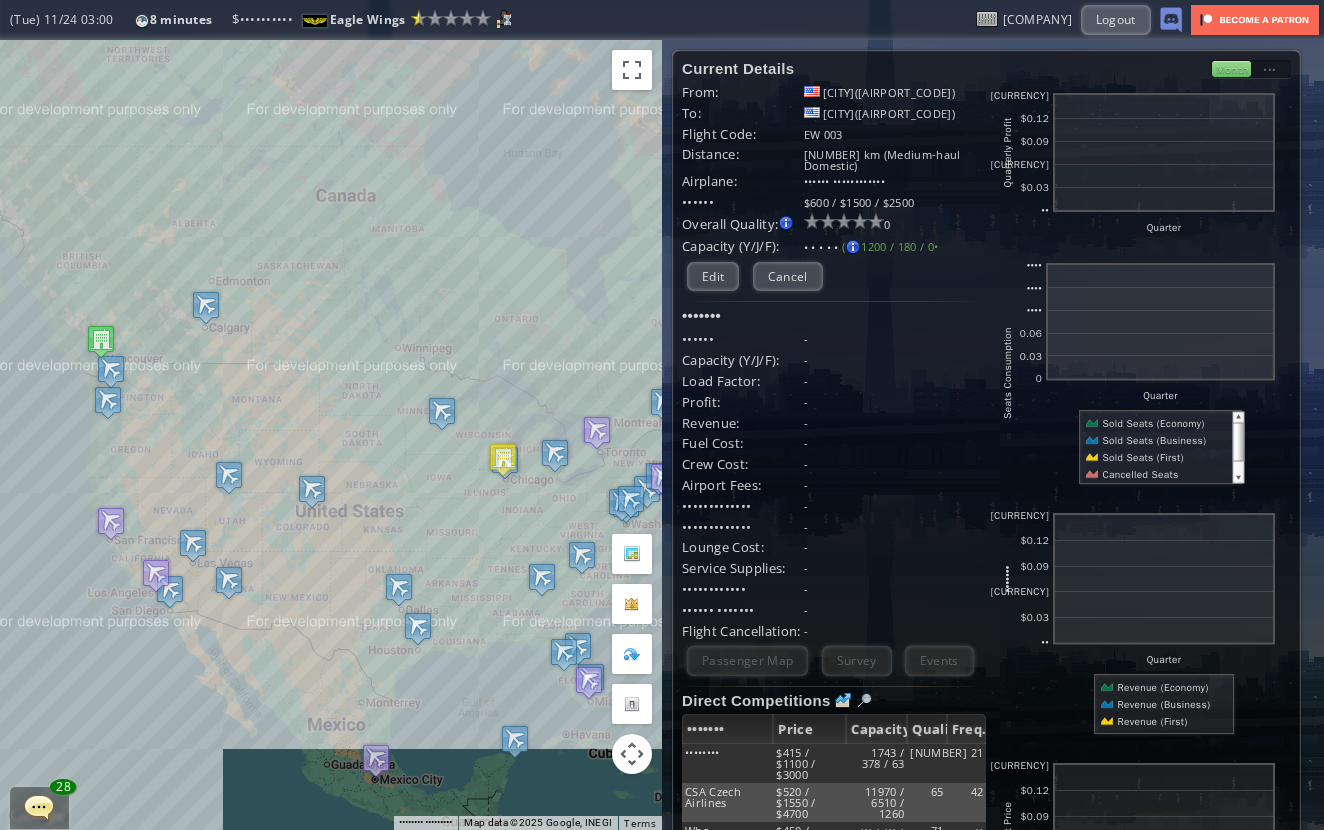 click on "To navigate, press the arrow keys." at bounding box center (331, 435) 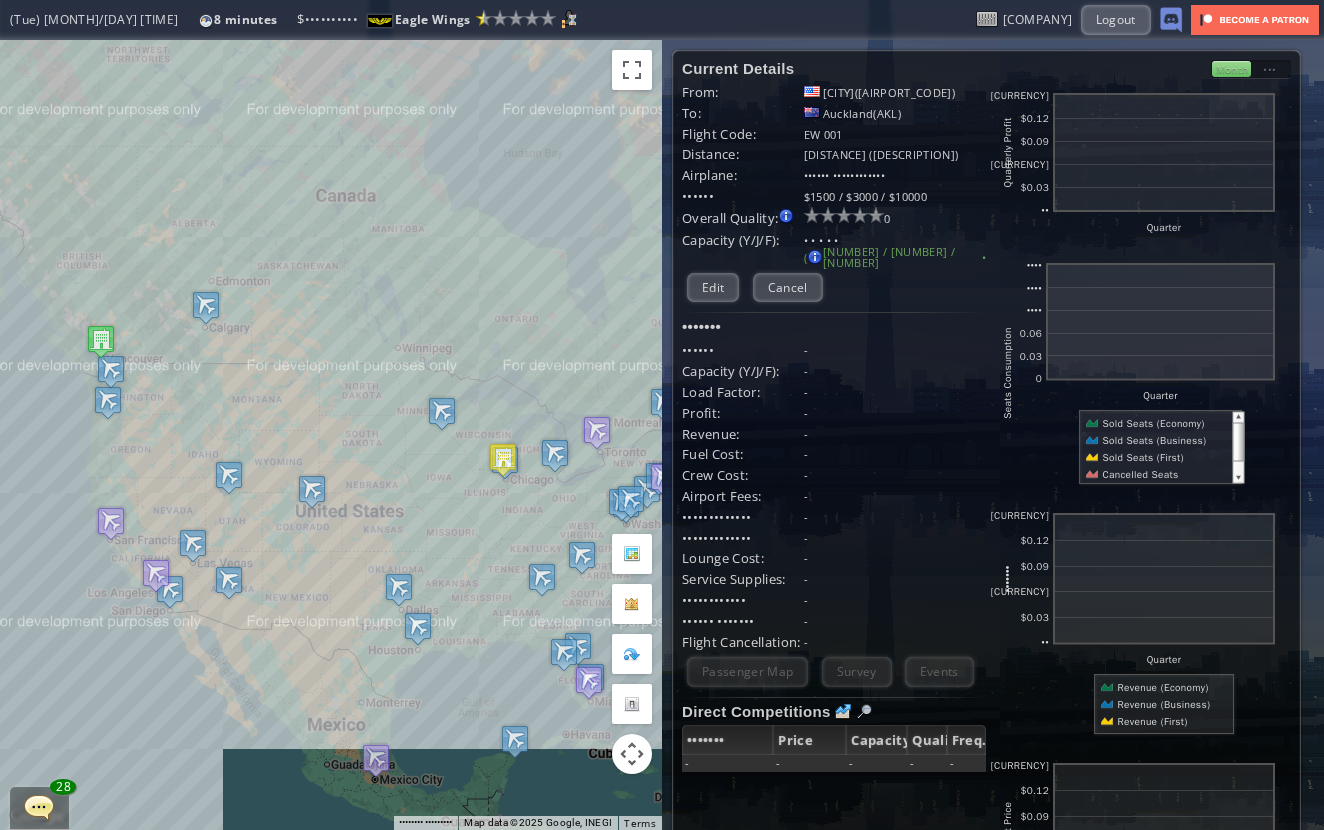 drag, startPoint x: 509, startPoint y: 512, endPoint x: 407, endPoint y: 488, distance: 104.78549 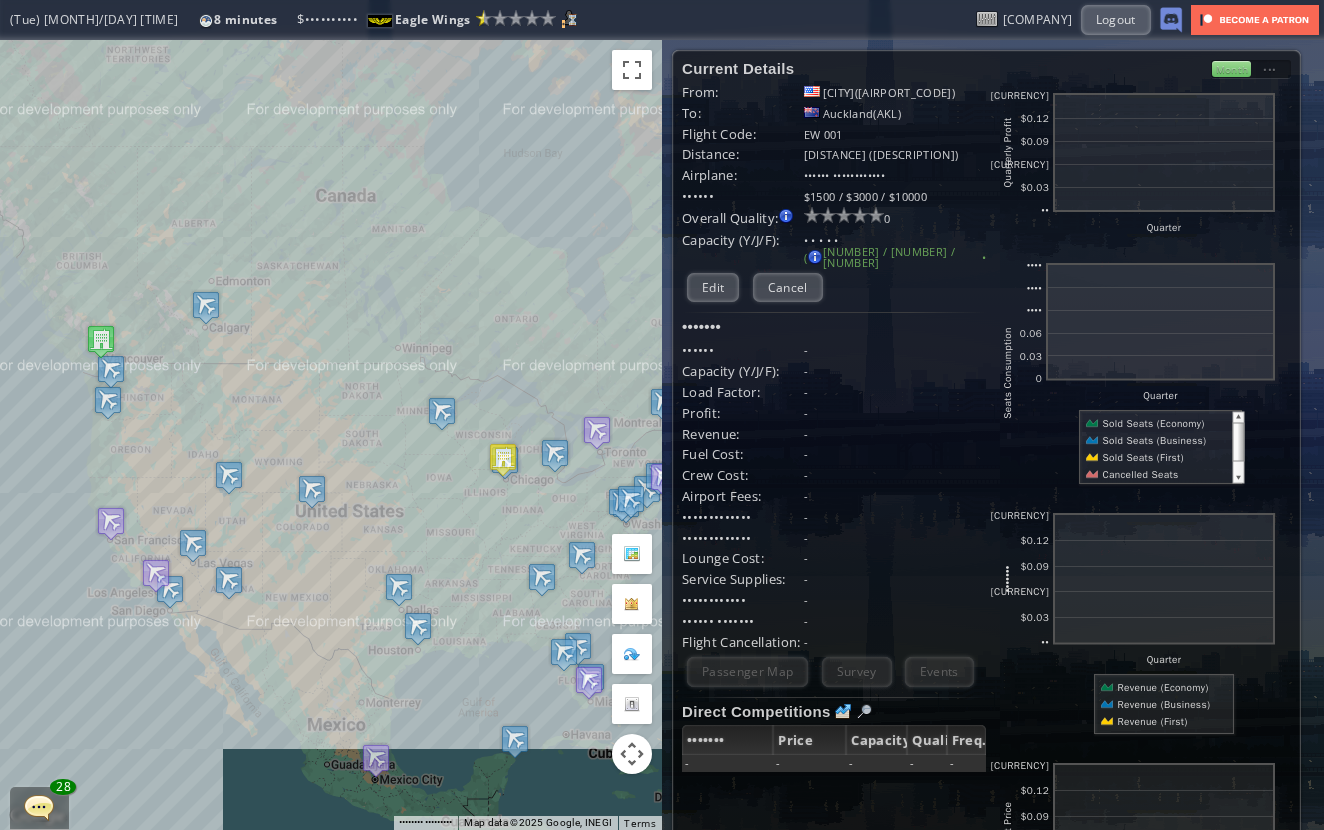click on "To navigate, press the arrow keys." at bounding box center (331, 435) 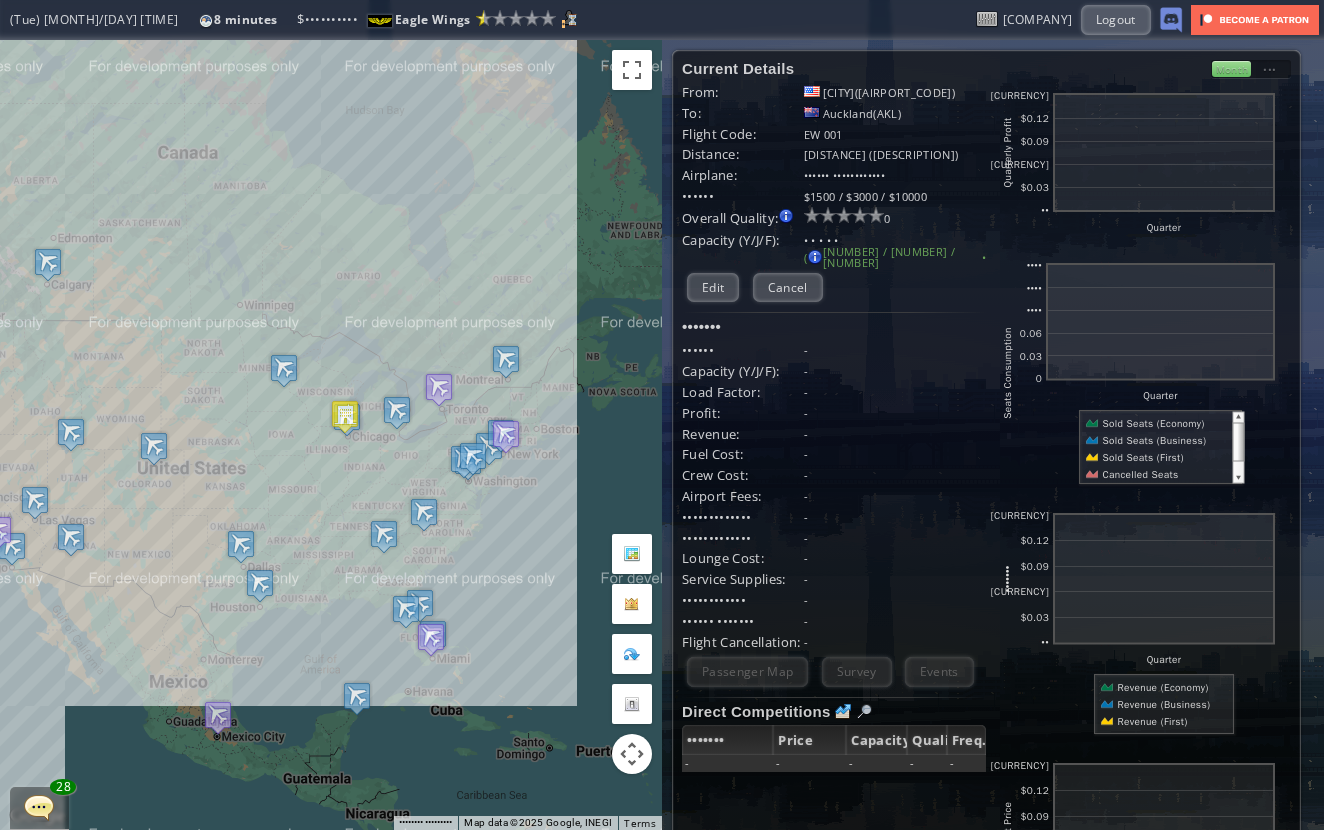 click on "To navigate, press the arrow keys." at bounding box center [331, 435] 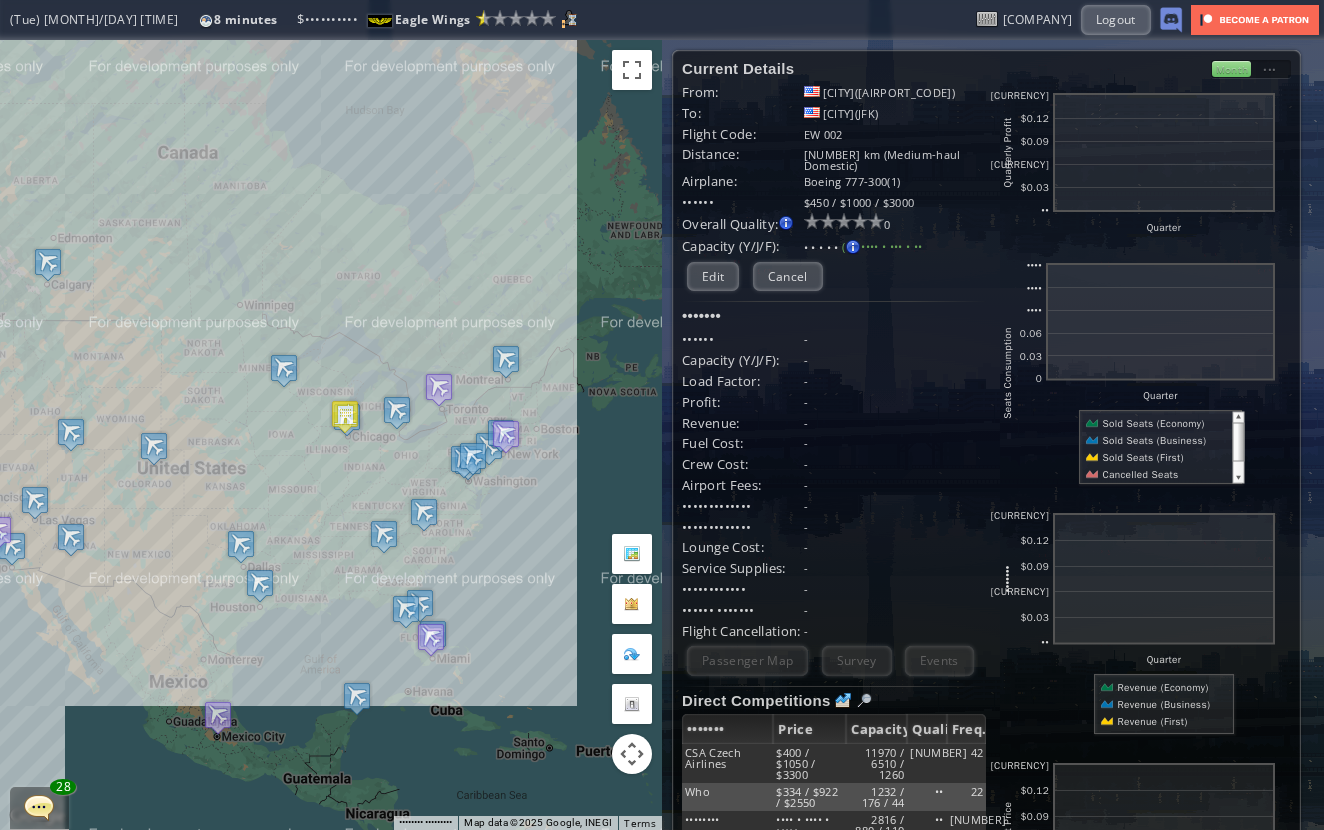 click on "To navigate, press the arrow keys." at bounding box center [331, 435] 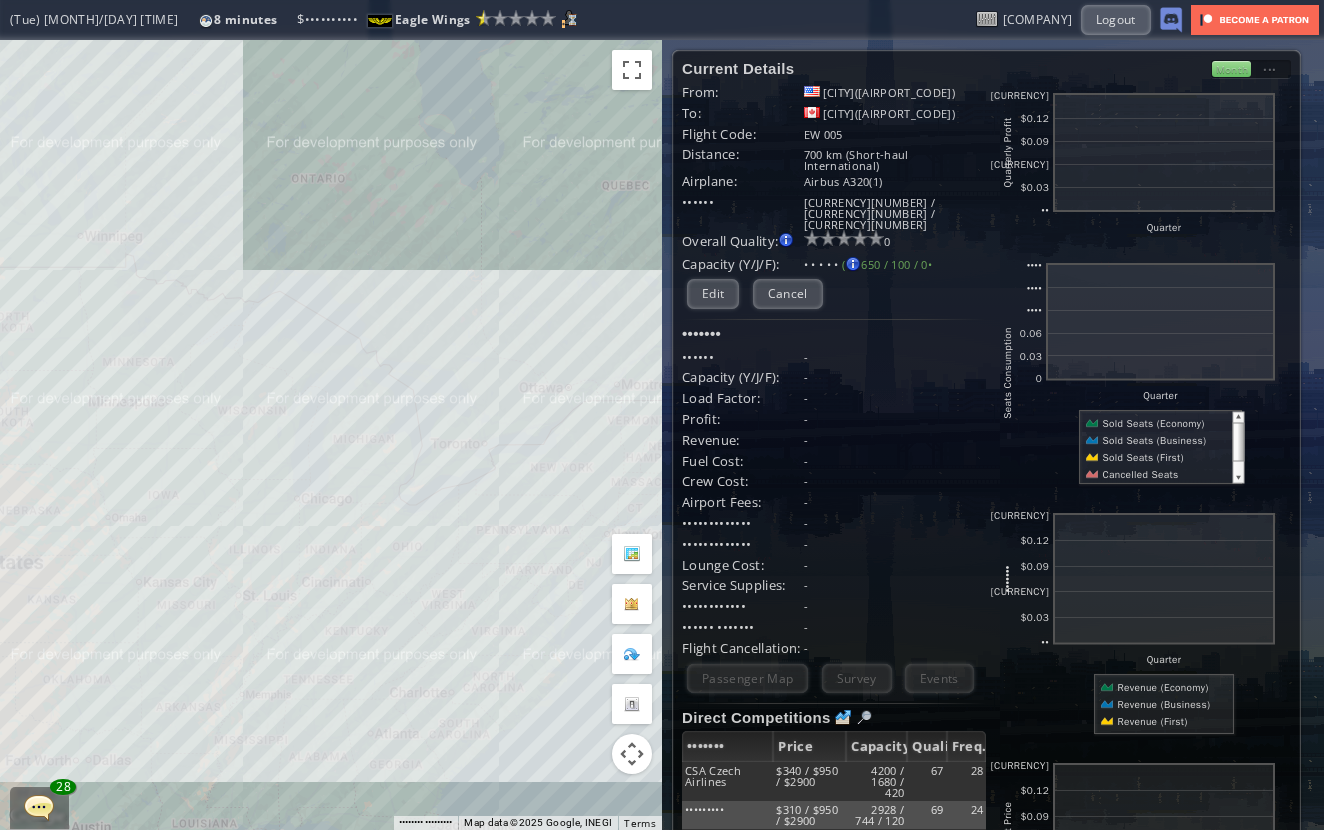 click on "From:
[CITY](ORD)
To:
[CITY](YYZ)
Flight Code:
EW 005
Distance:
700 km (Short-haul International)
Airplane:
Airbus A320(1)
Price:
$300 / $800 / $2000
Overall Quality:
Overall quality is determined by:
- Fleet Age per Route
- Service Star level per route
- Company wide Service Quality
0
-" at bounding box center (834, 544) 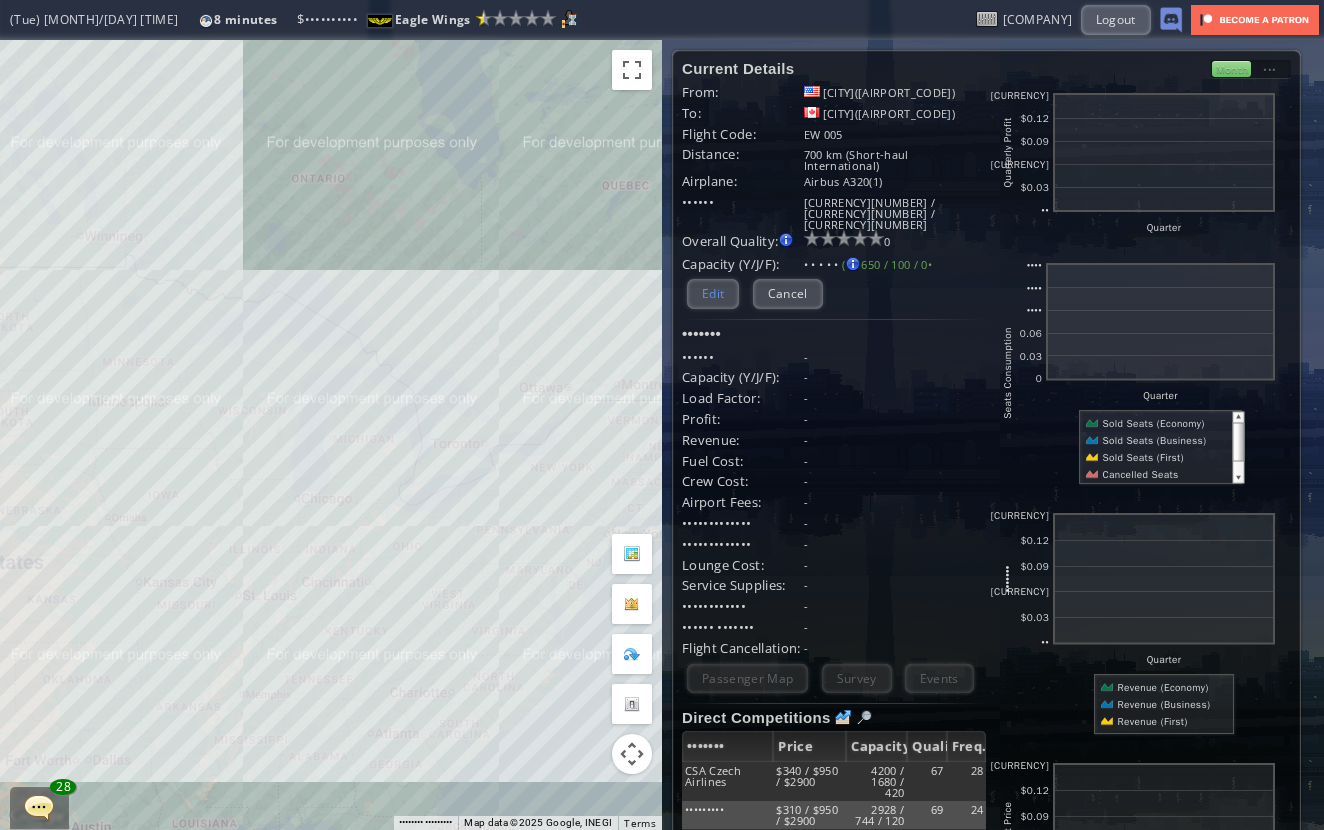 click on "Edit" at bounding box center (713, 293) 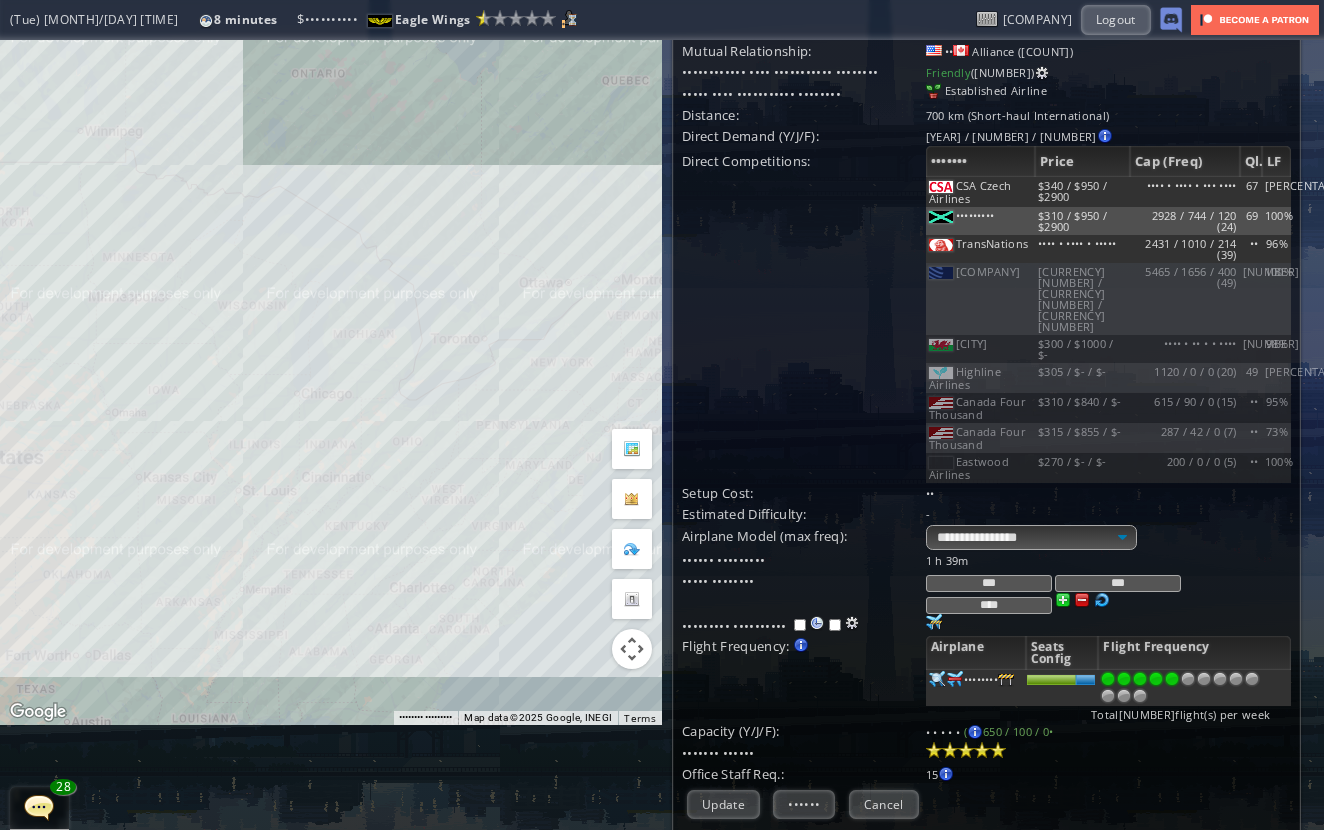 scroll, scrollTop: 105, scrollLeft: 0, axis: vertical 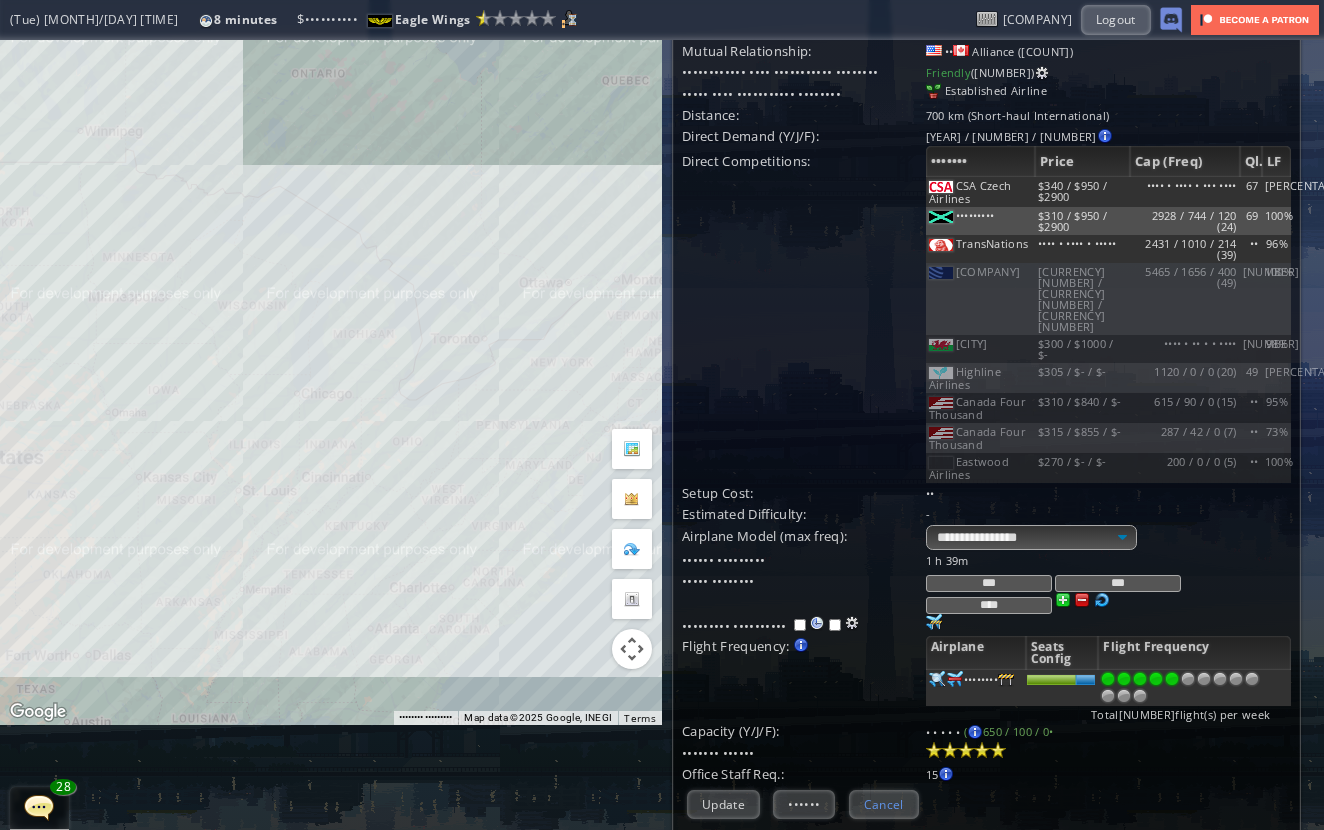 click on "Cancel" at bounding box center [884, 804] 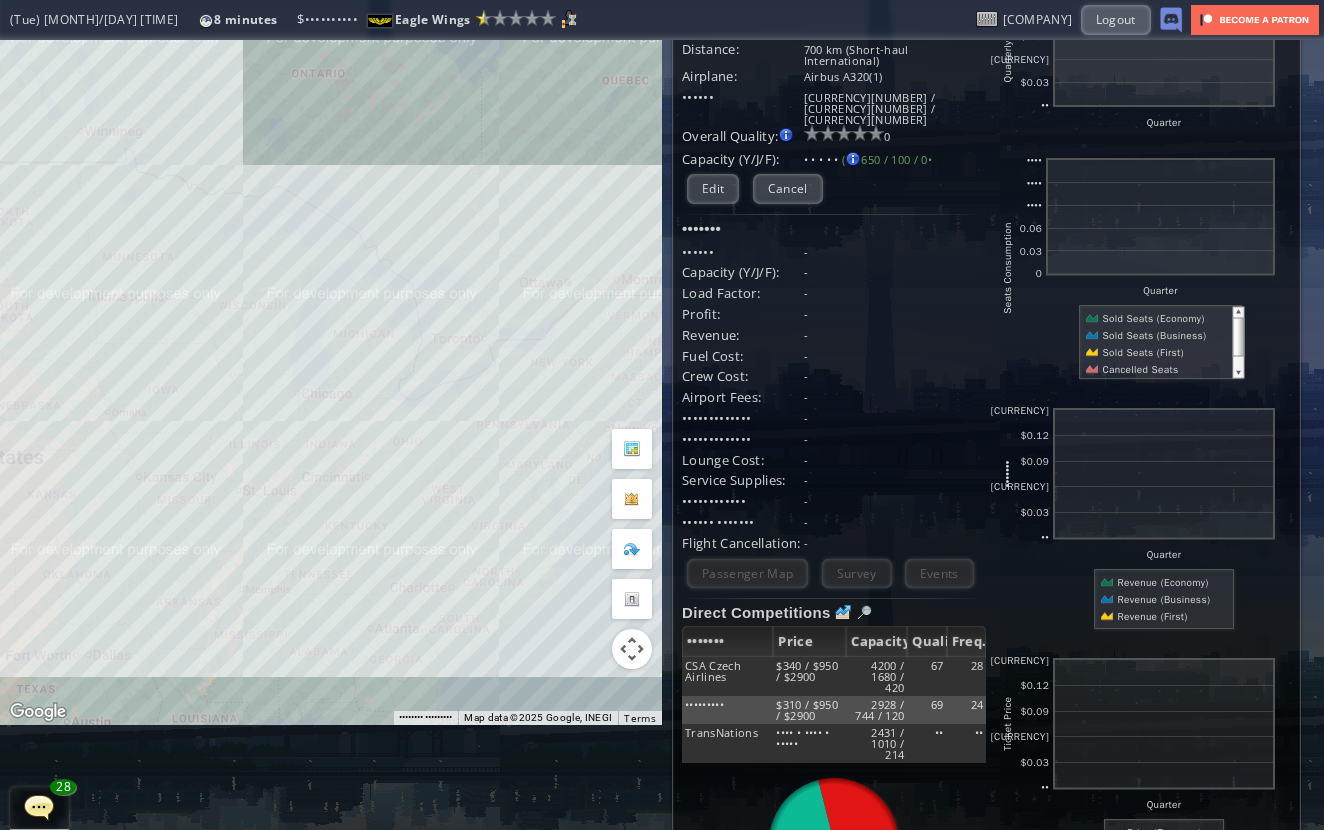 click on "To navigate, press the arrow keys." at bounding box center (331, 330) 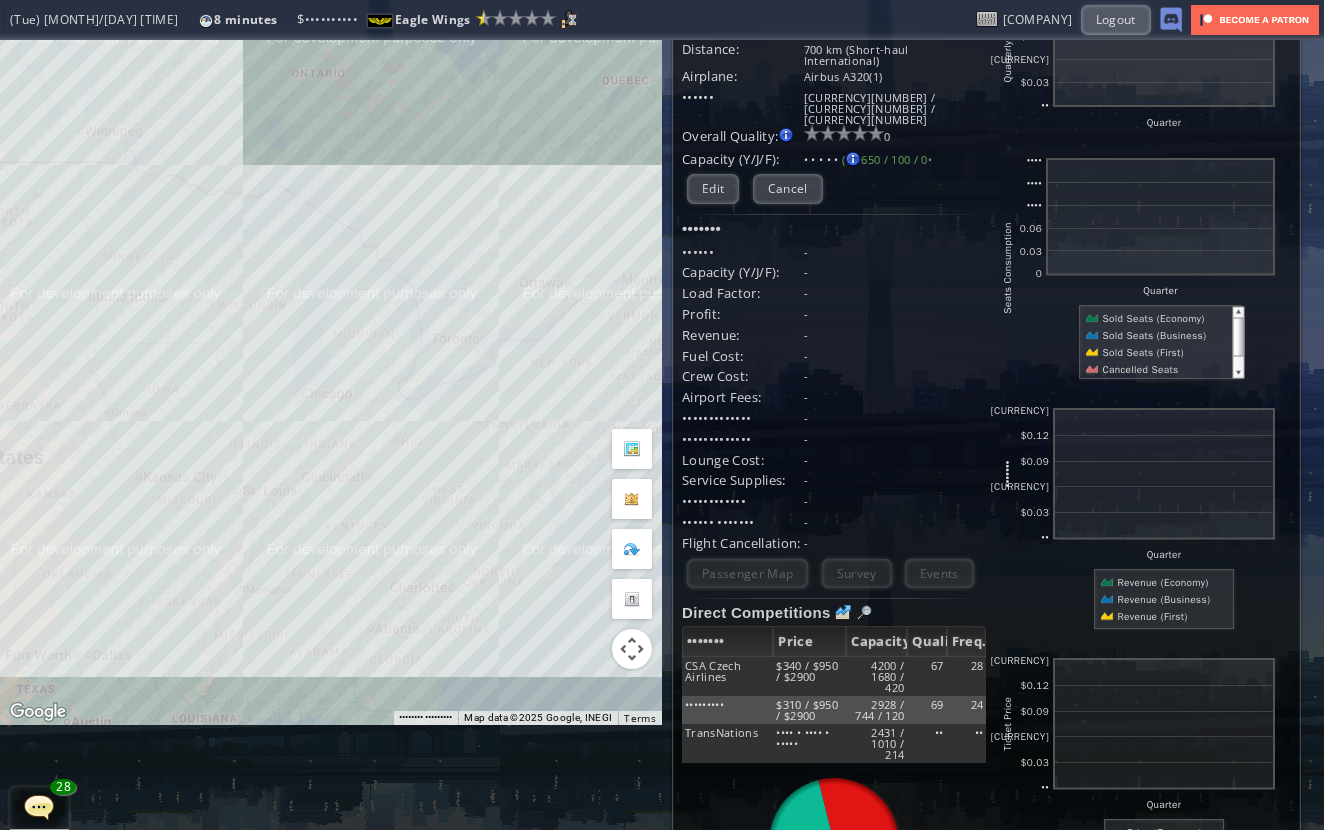 click on "To navigate, press the arrow keys." at bounding box center [331, 330] 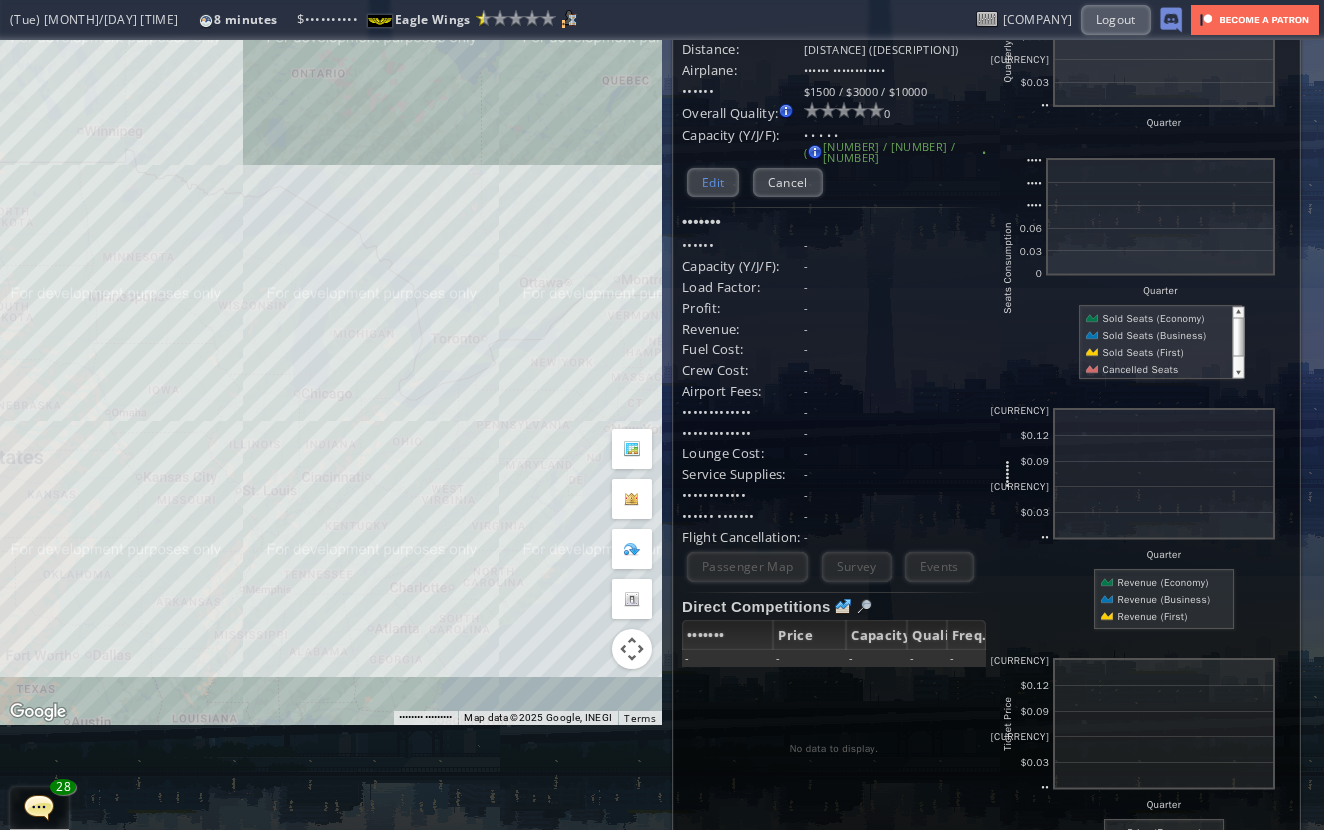 click on "Edit" at bounding box center (713, 182) 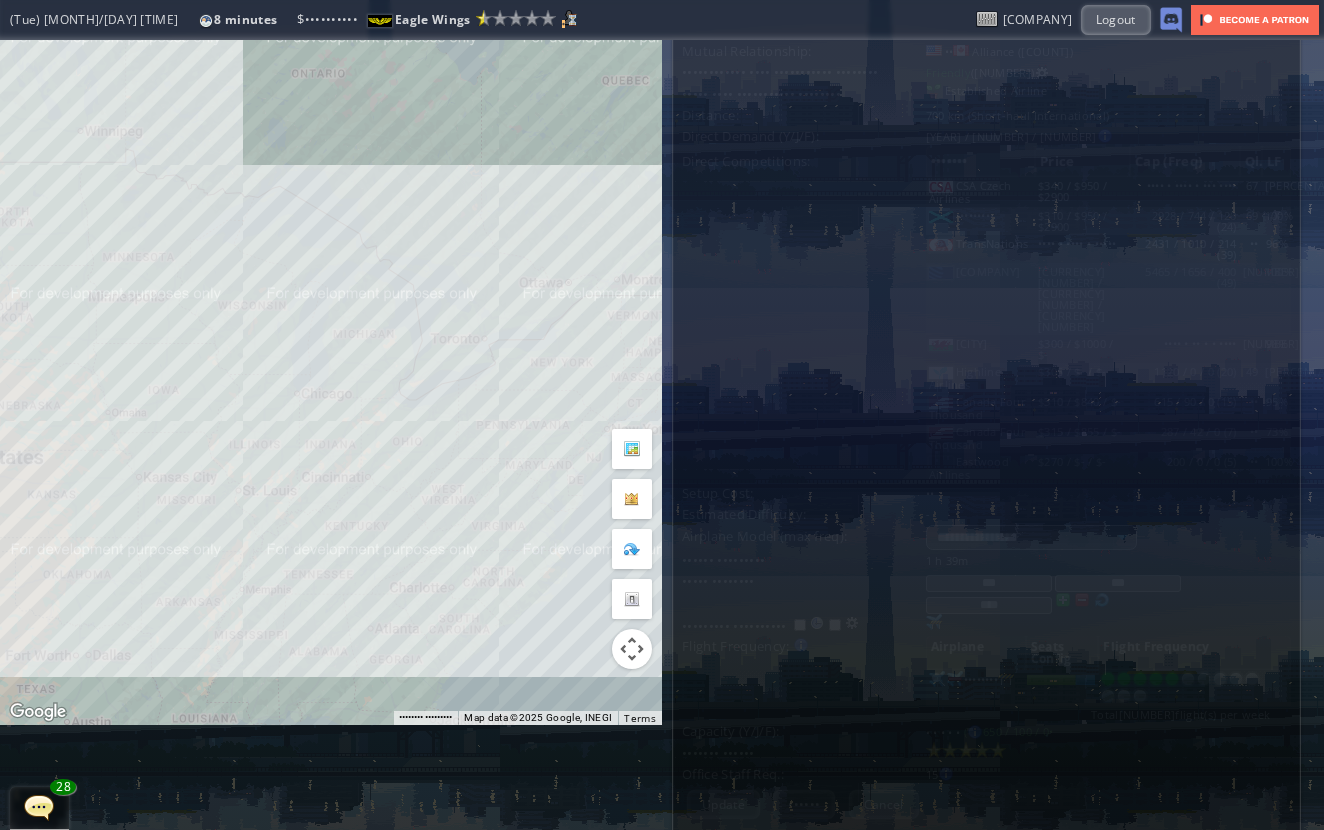 scroll, scrollTop: 0, scrollLeft: 0, axis: both 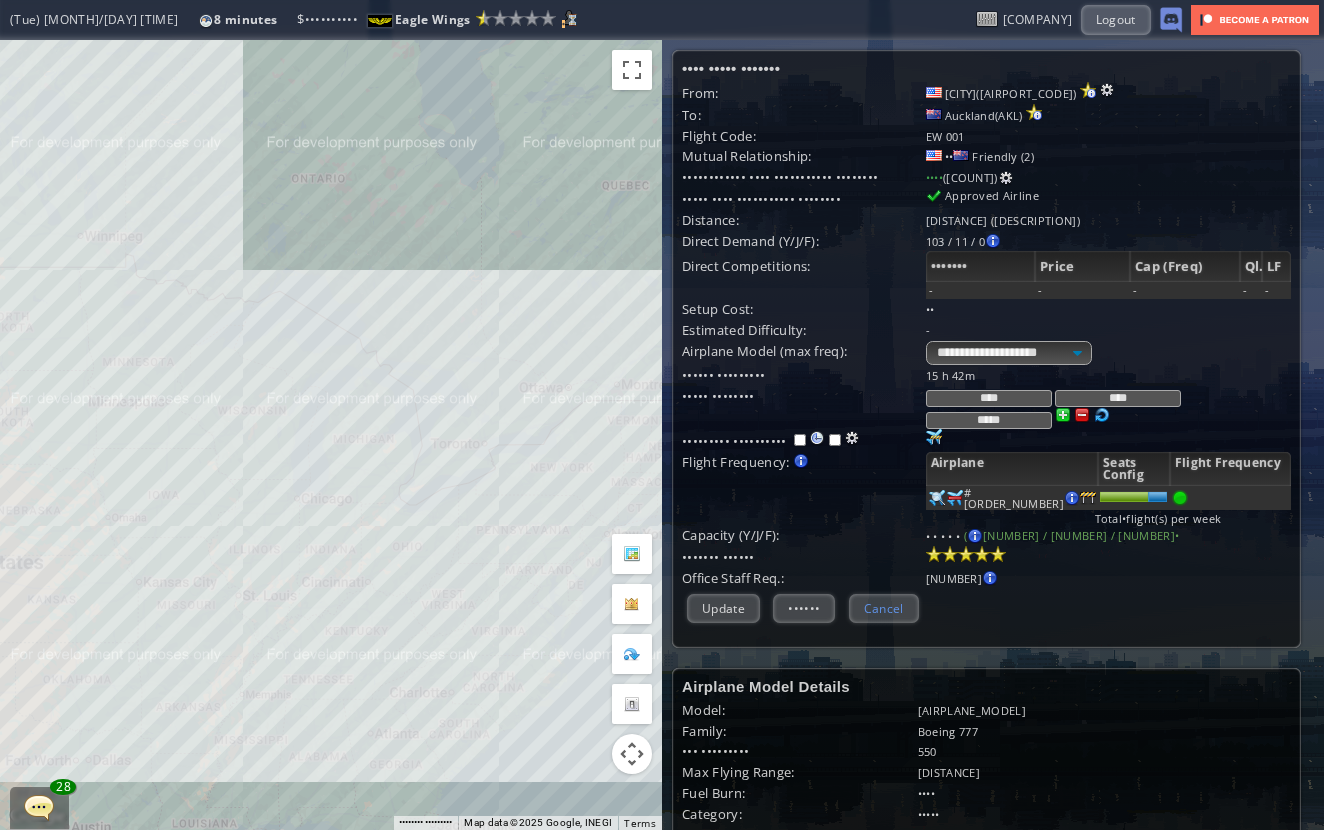 click on "Cancel" at bounding box center [884, 608] 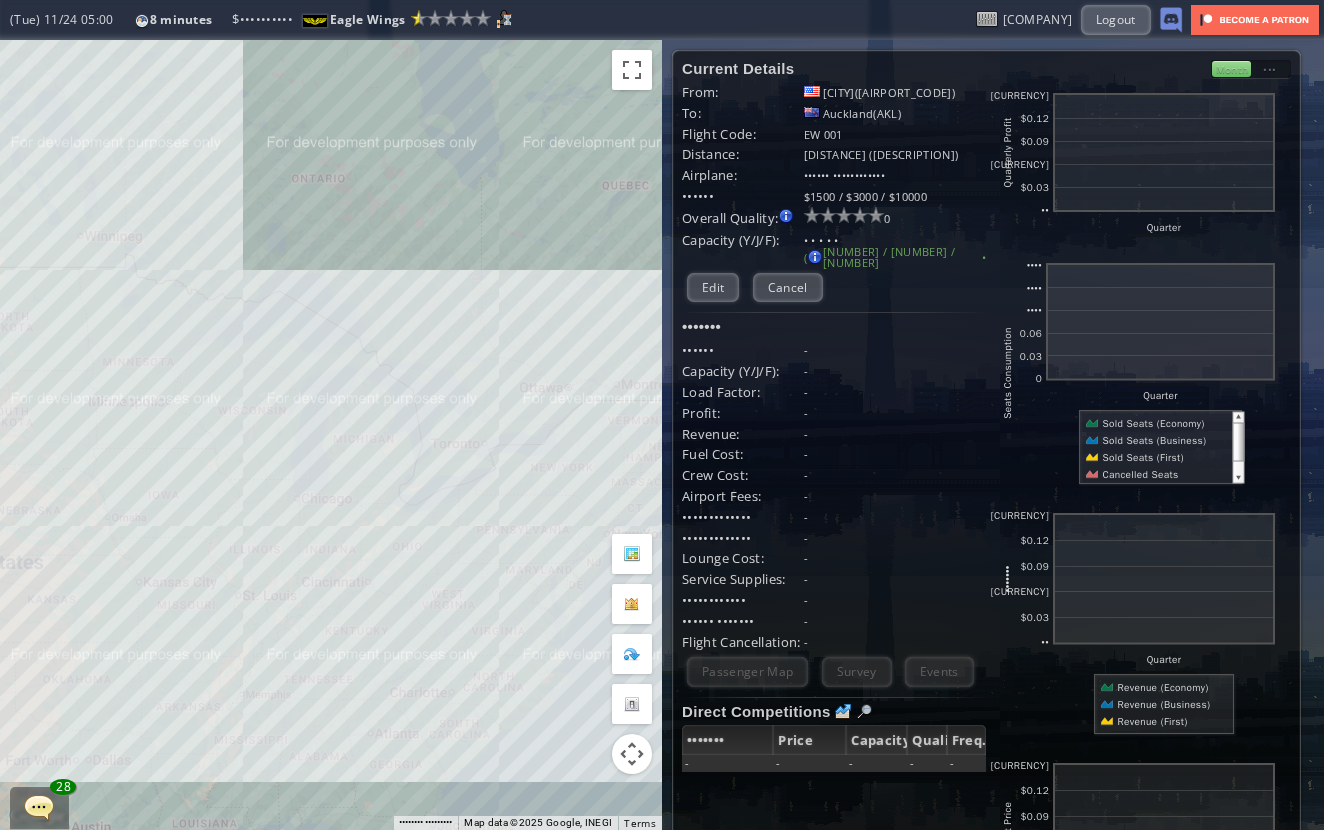 click on "To navigate, press the arrow keys." at bounding box center (331, 435) 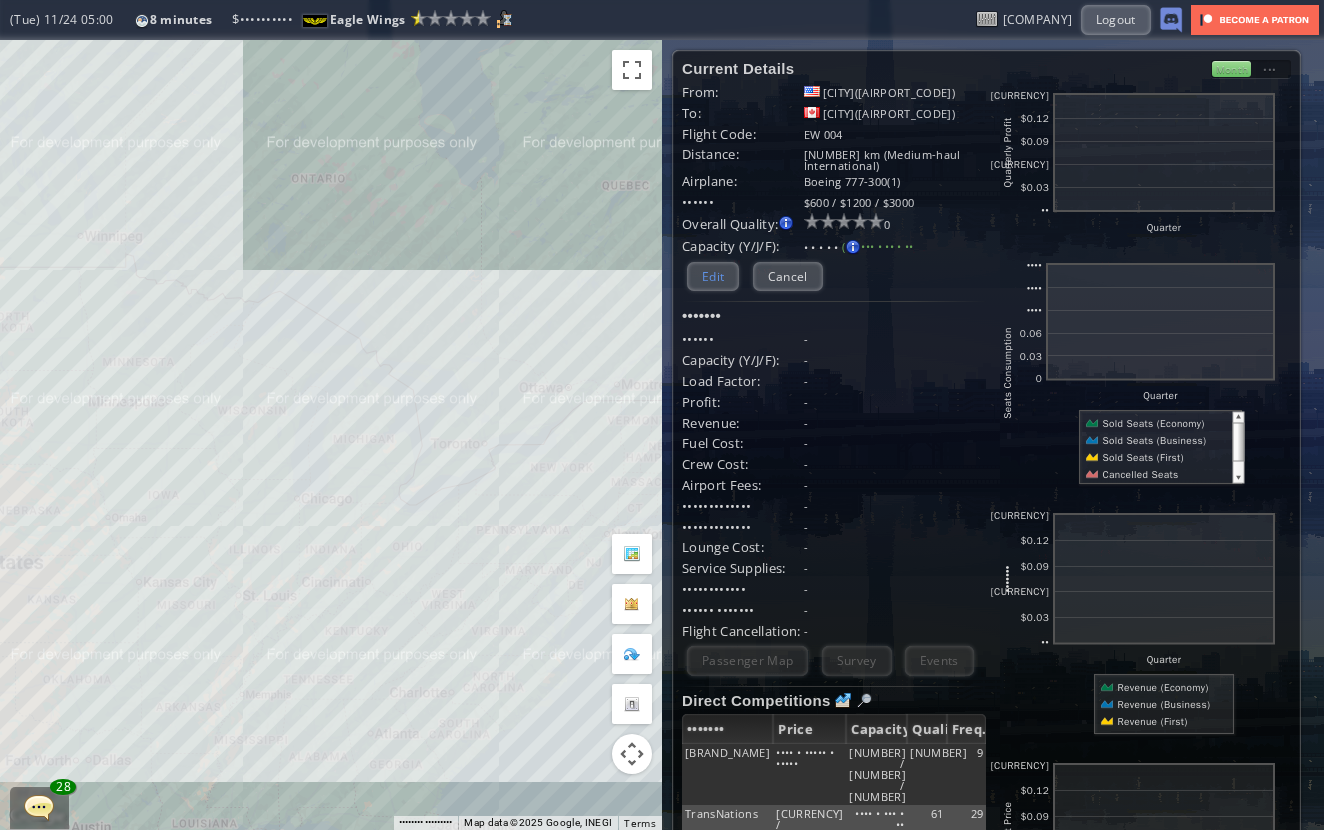 click on "Edit" at bounding box center [713, 276] 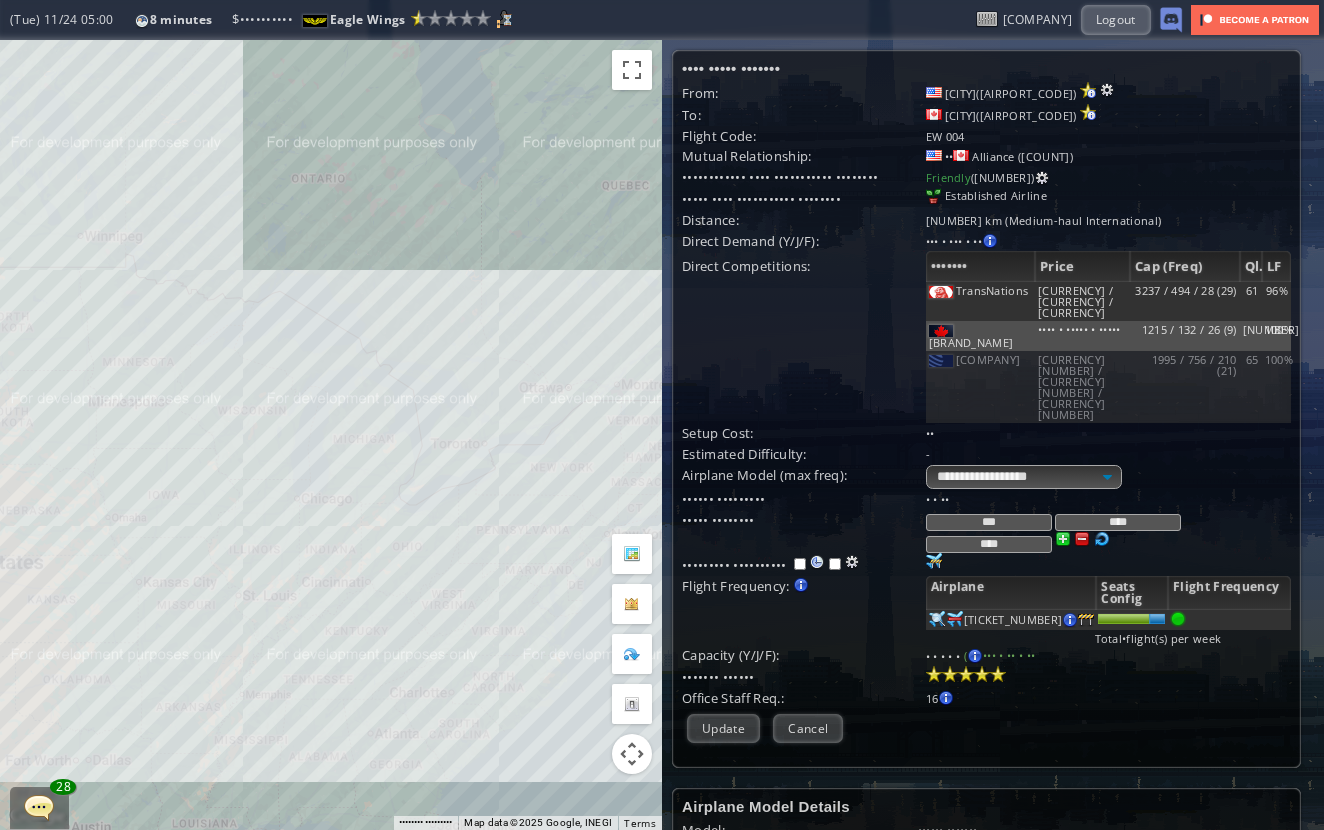 click on "Office Staff Req.:" at bounding box center [804, 499] 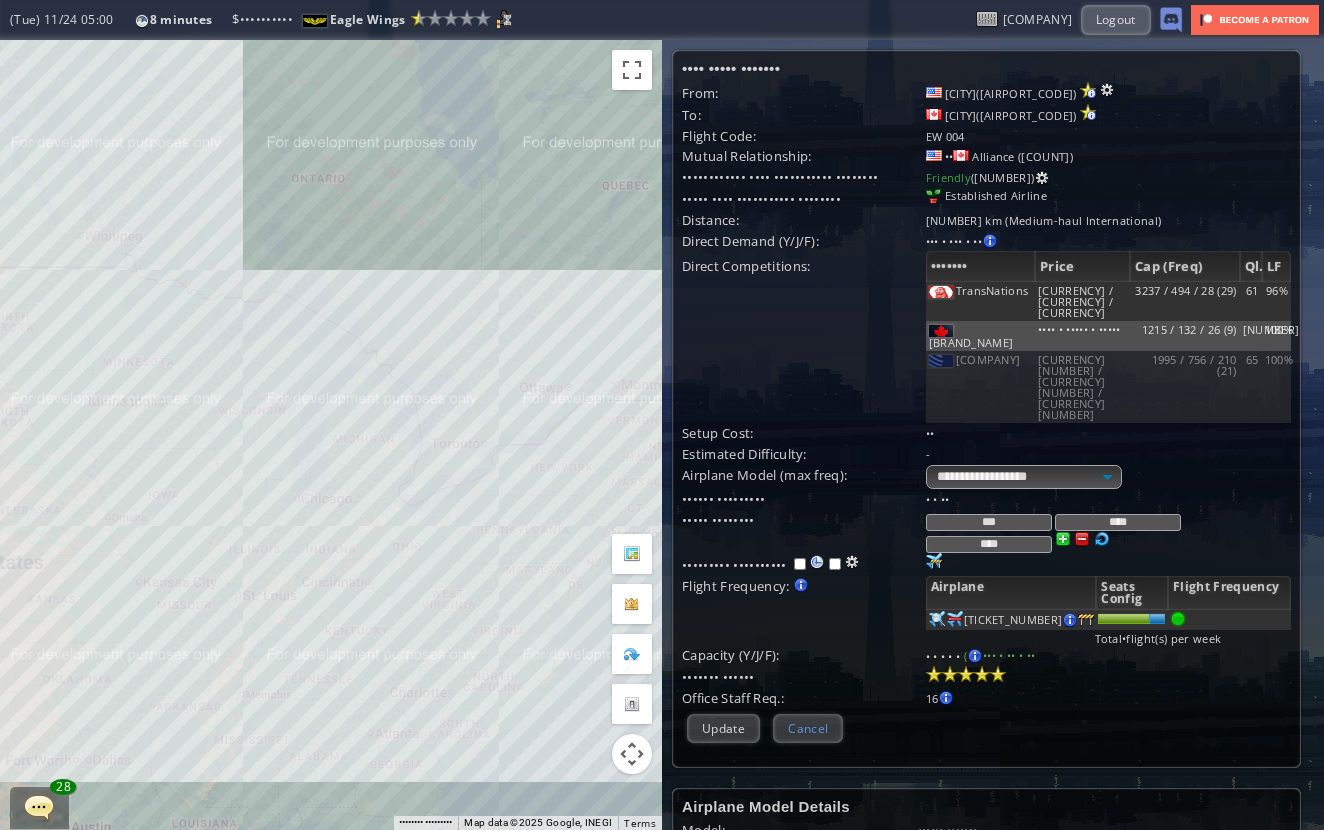 click on "Cancel" at bounding box center [808, 728] 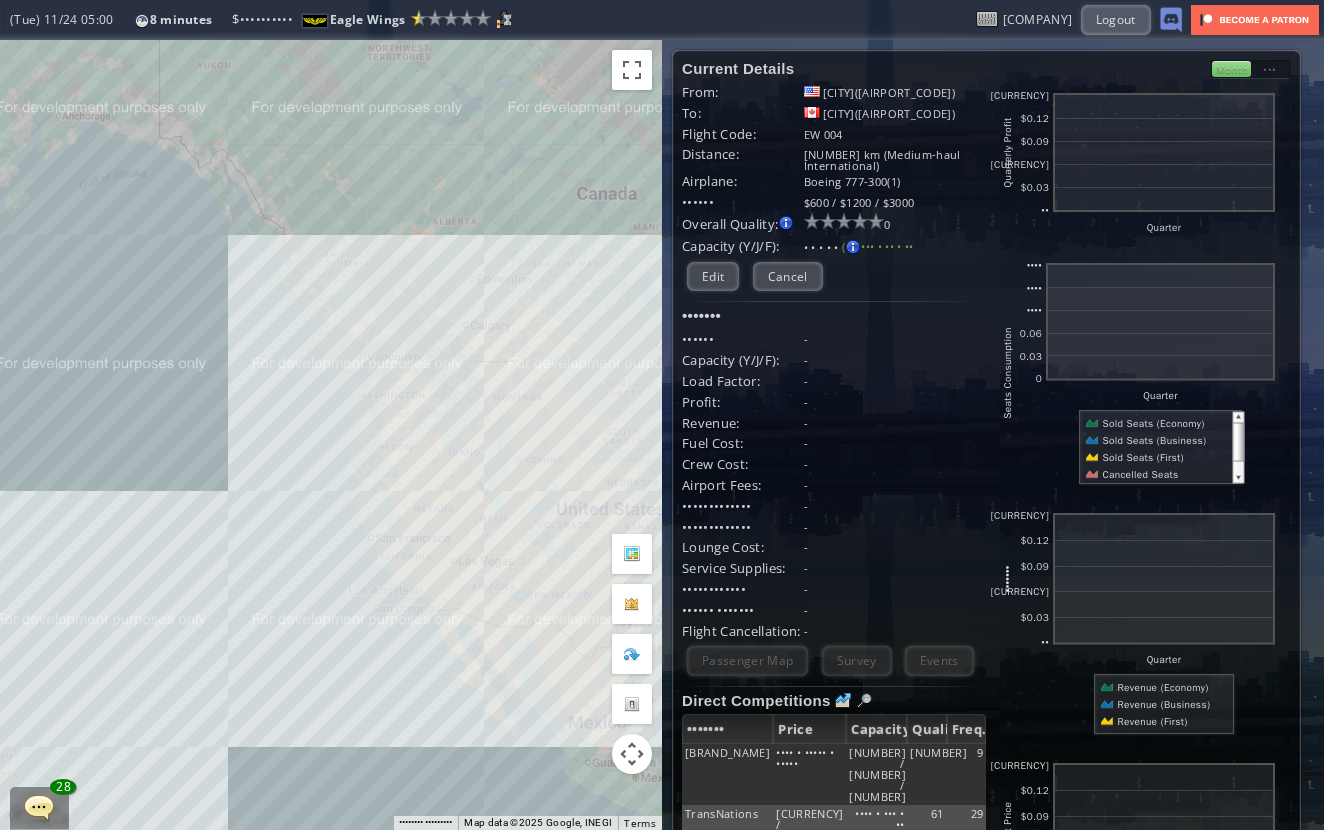 drag, startPoint x: 161, startPoint y: 464, endPoint x: 637, endPoint y: 464, distance: 476 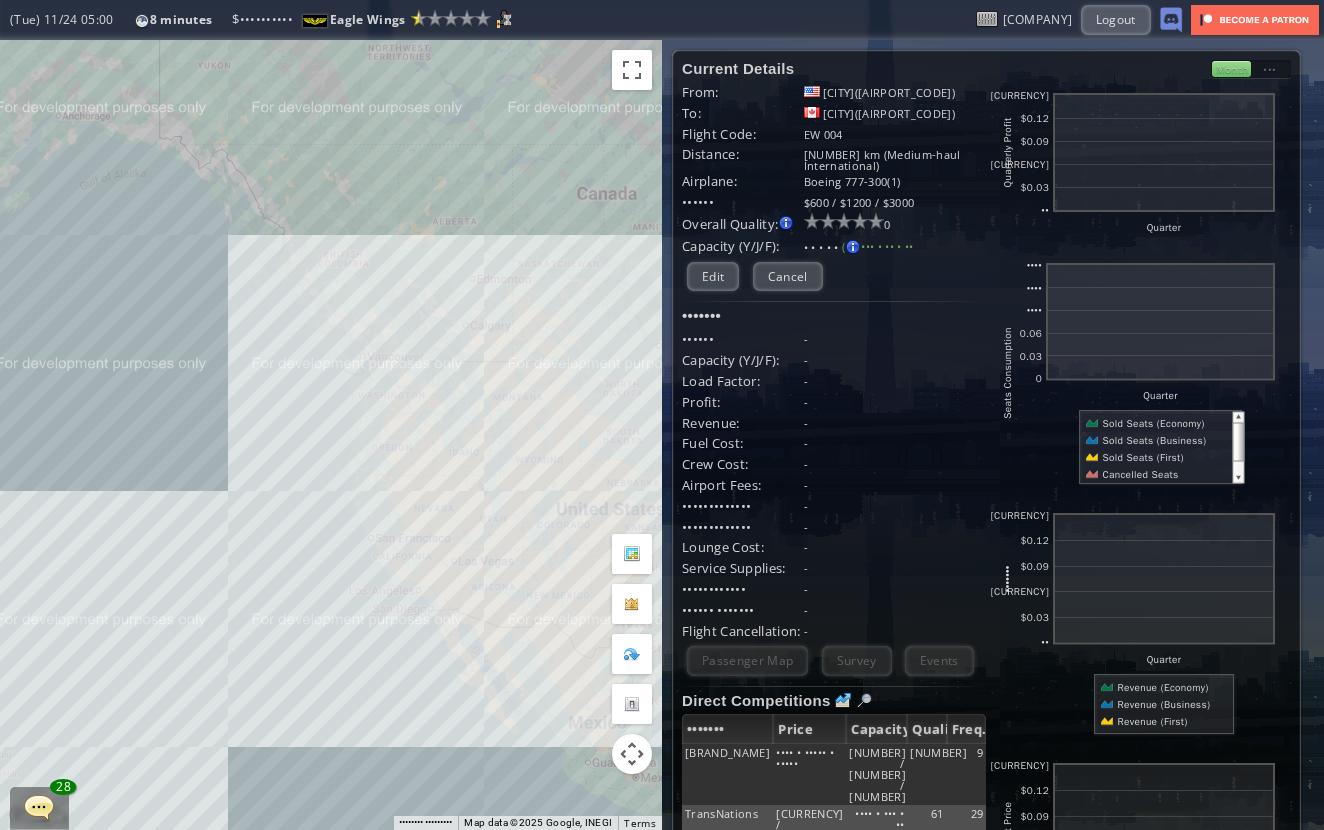 click on "To navigate, press the arrow keys." at bounding box center [331, 435] 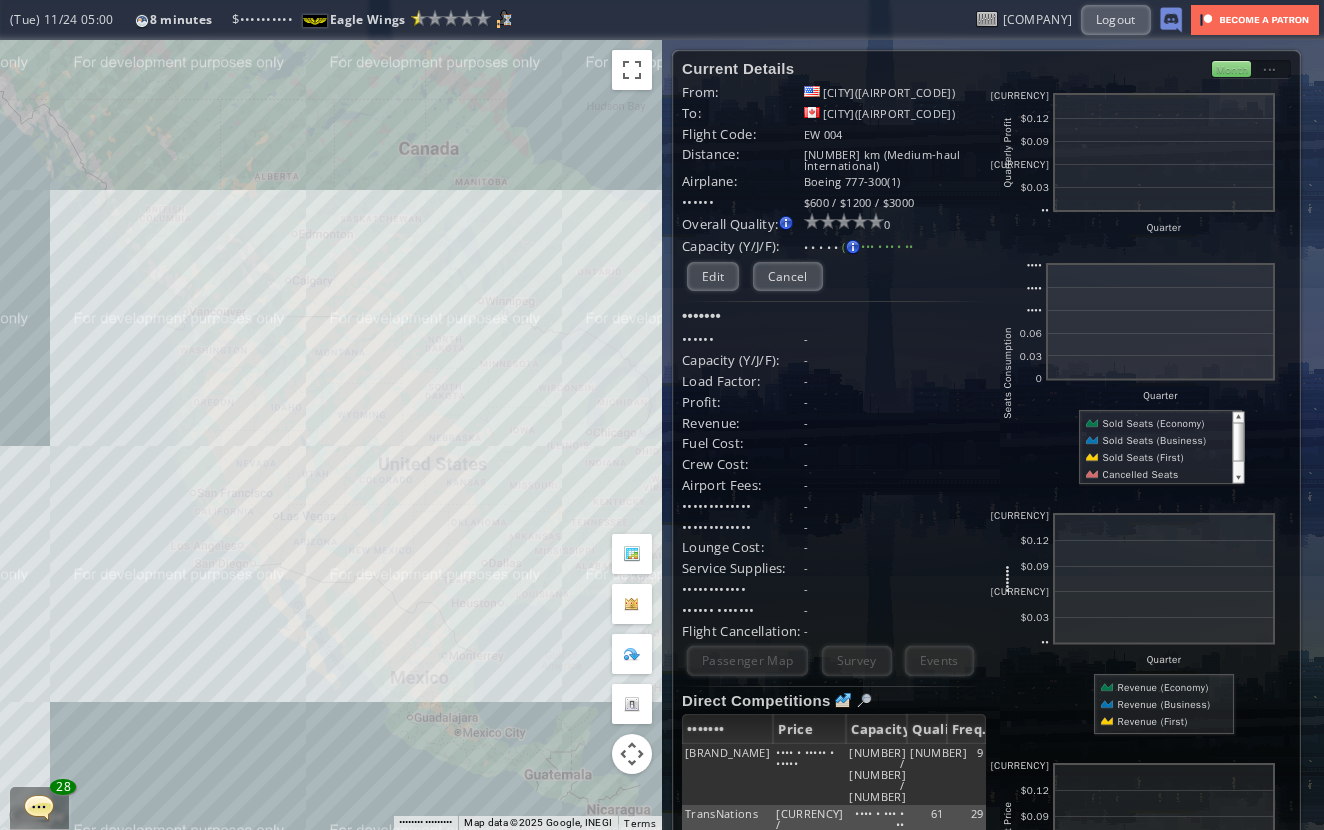 drag, startPoint x: 548, startPoint y: 494, endPoint x: 359, endPoint y: 442, distance: 196.02296 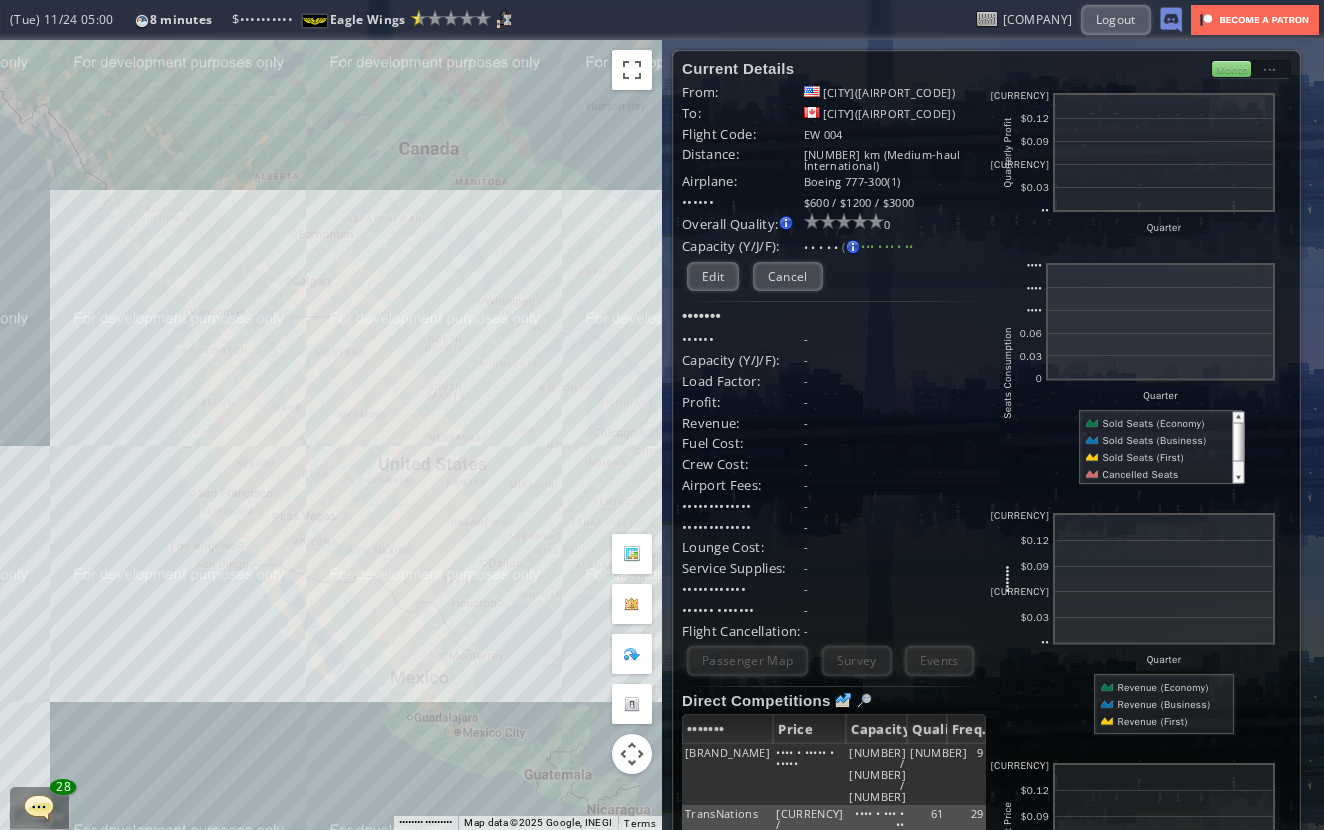 click on "To navigate, press the arrow keys." at bounding box center [331, 435] 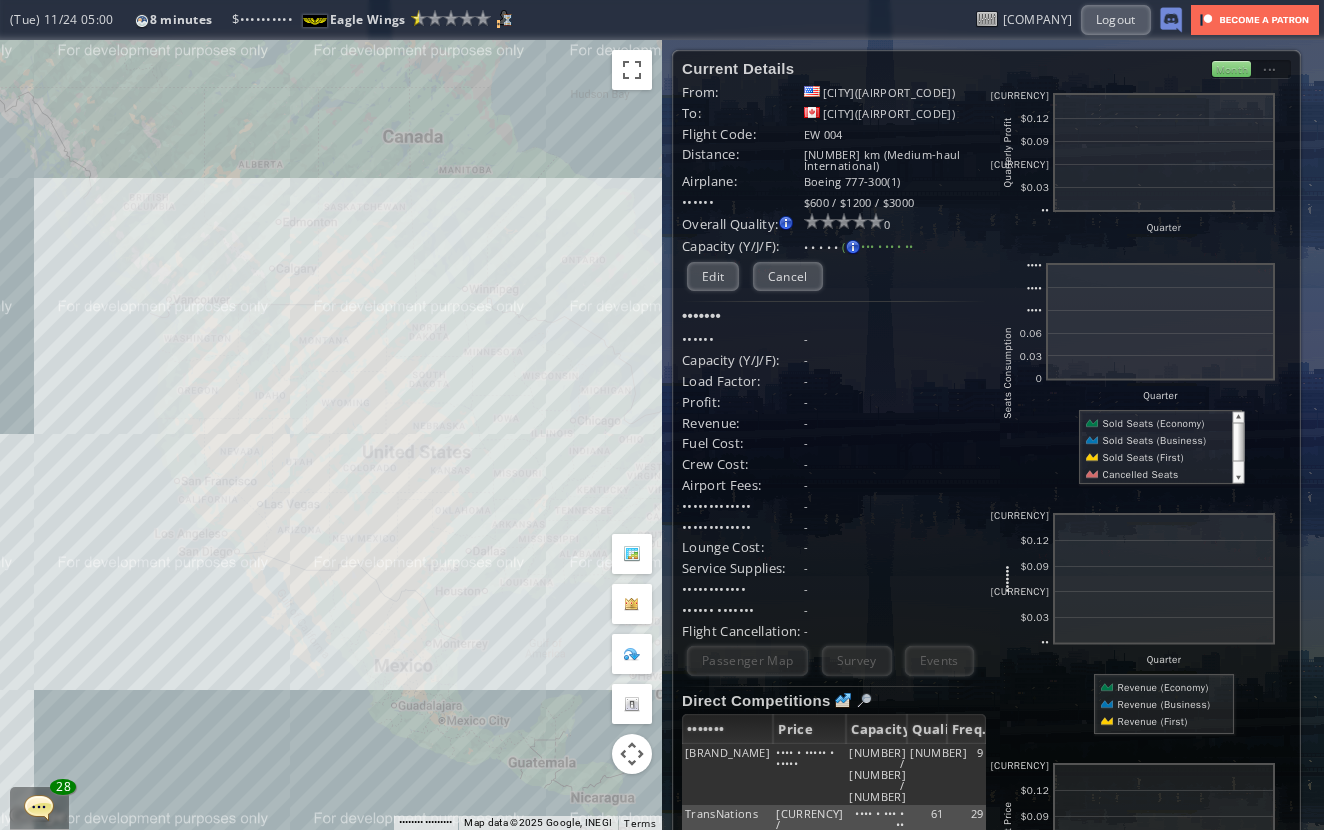 click on "To navigate, press the arrow keys." at bounding box center (331, 435) 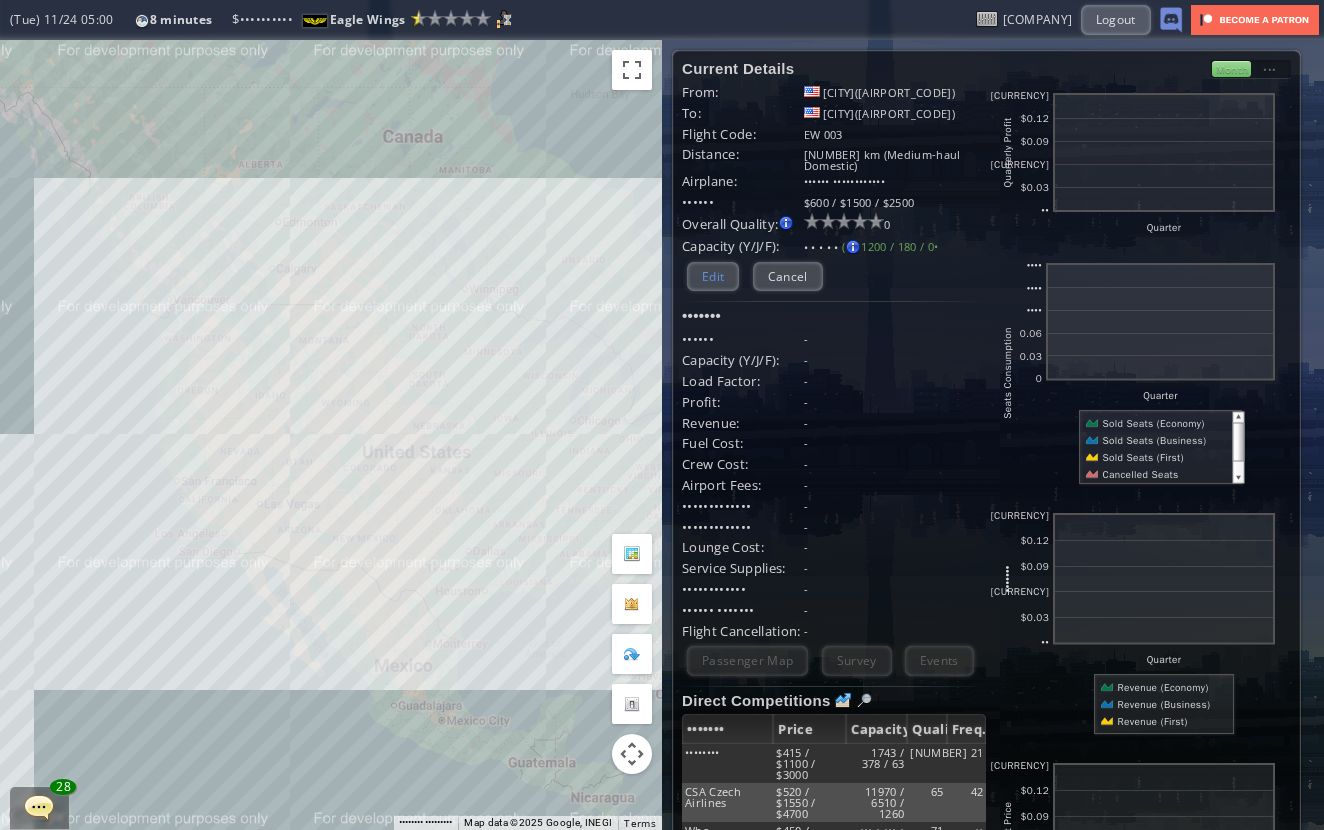 click on "Edit" at bounding box center [713, 276] 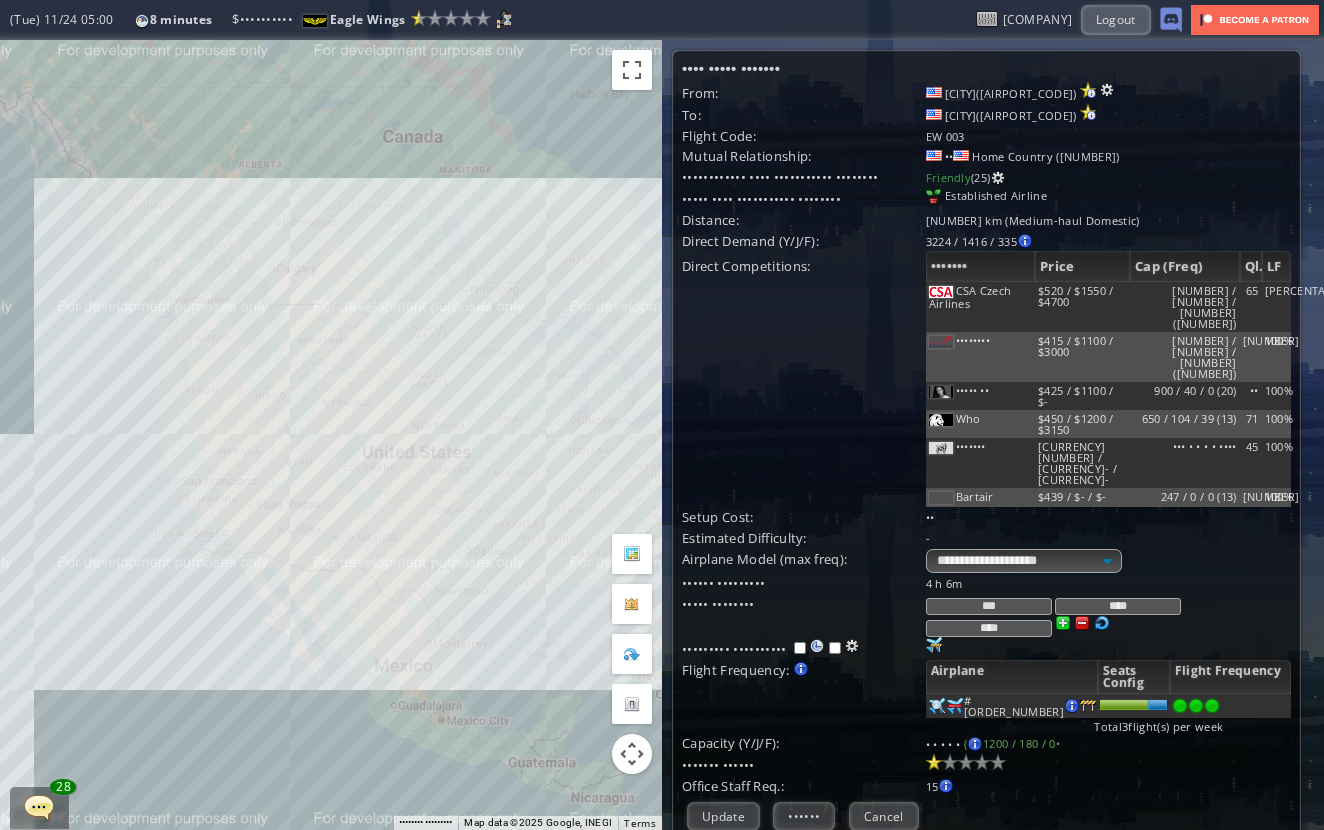 click on "Office Staff Req.:" at bounding box center (804, 583) 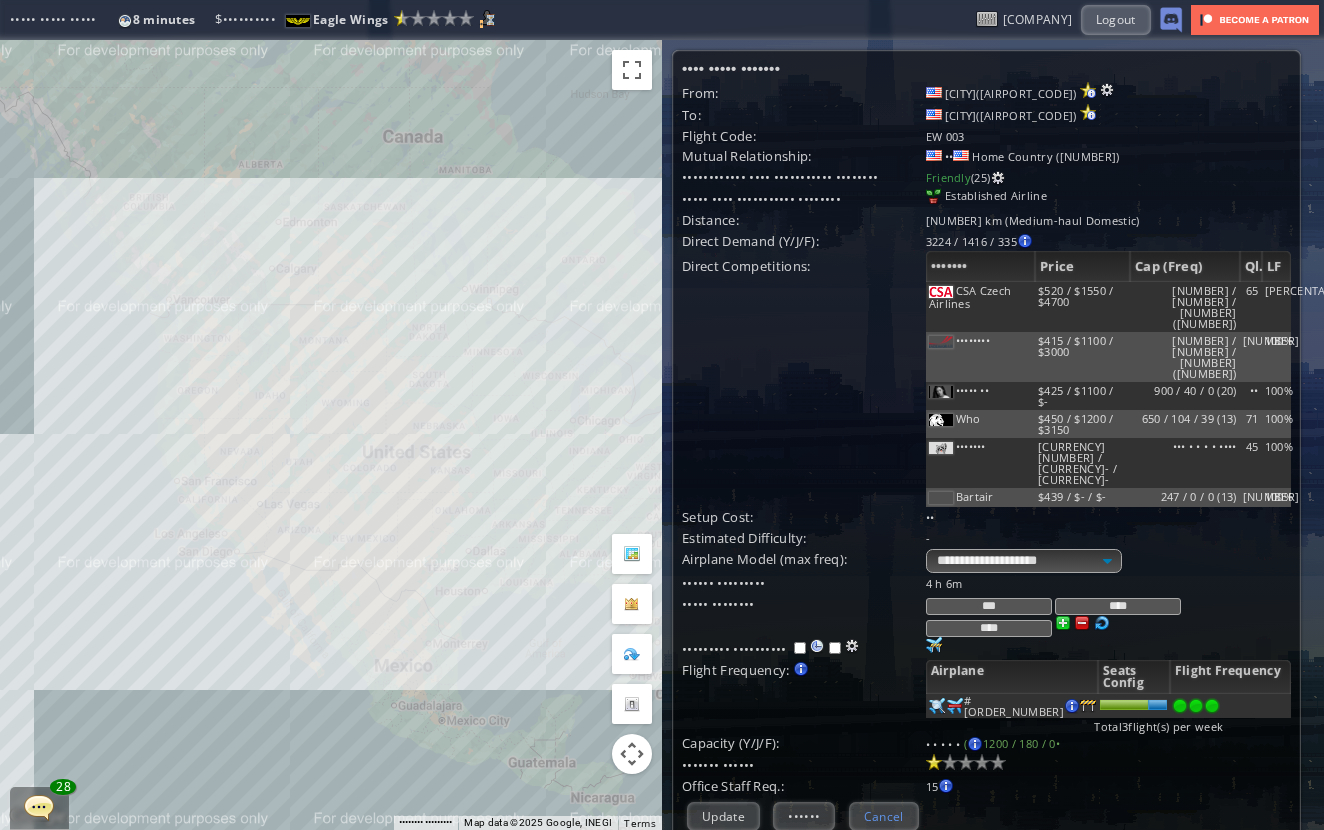 click on "Cancel" at bounding box center [884, 816] 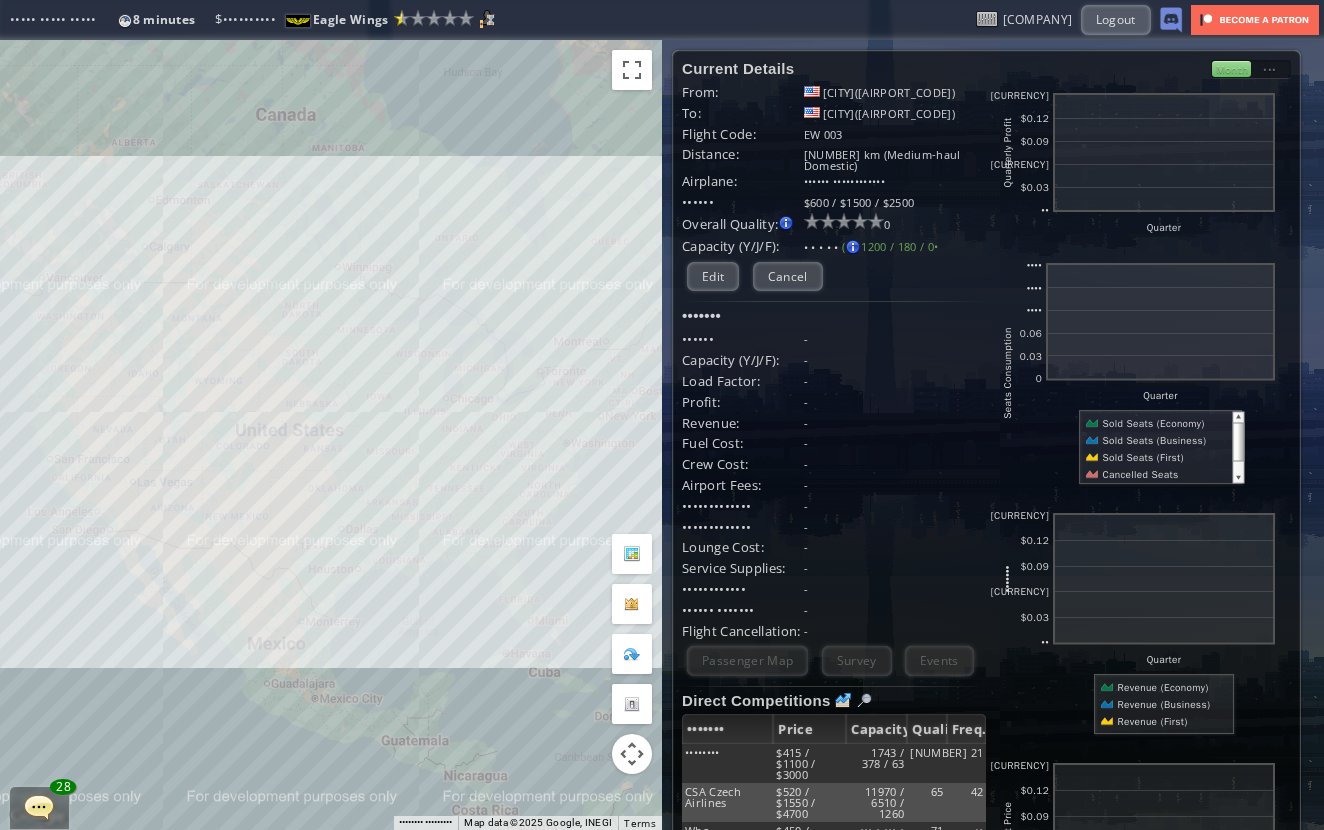 drag, startPoint x: 573, startPoint y: 522, endPoint x: 284, endPoint y: 447, distance: 298.57327 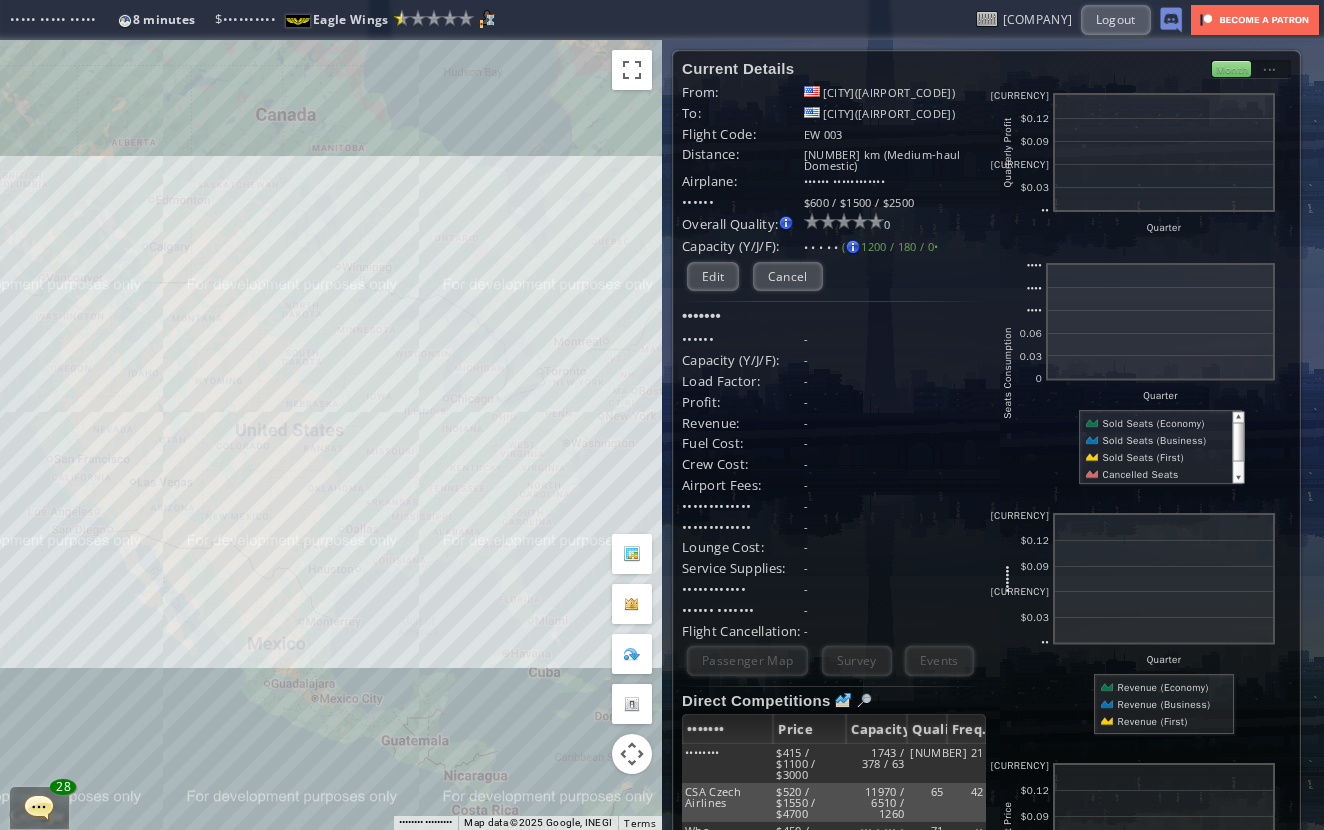click on "To navigate, press the arrow keys." at bounding box center [331, 435] 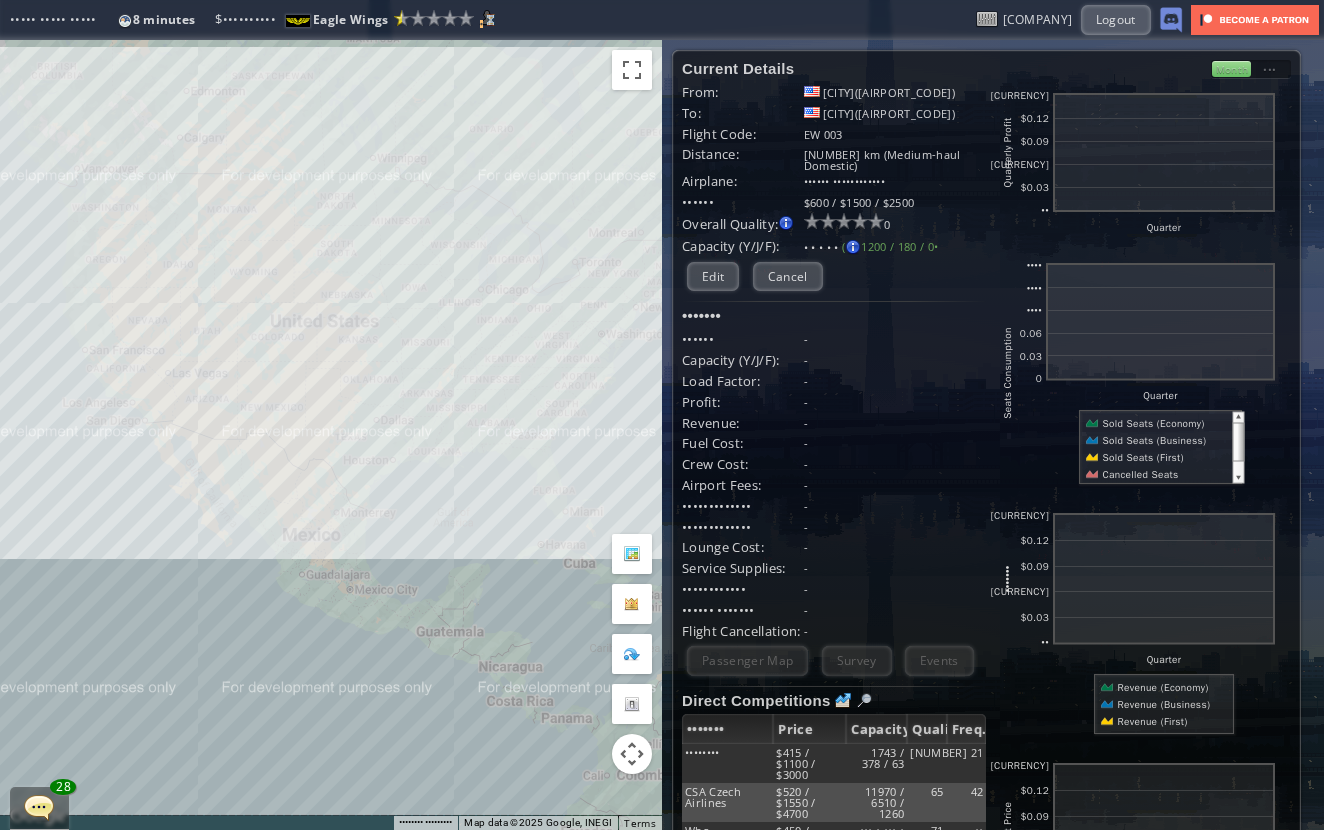 drag, startPoint x: 293, startPoint y: 409, endPoint x: 496, endPoint y: 354, distance: 210.3188 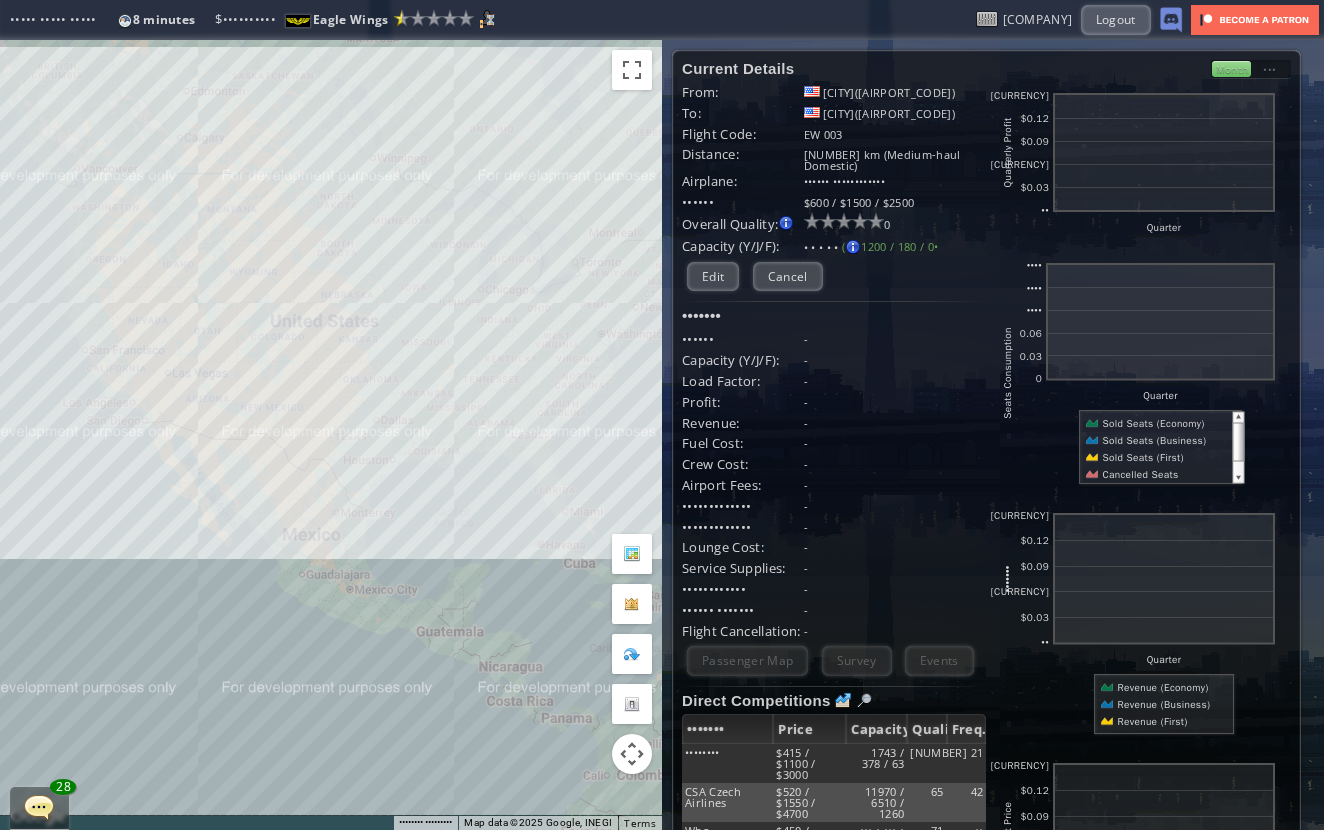 click on "To navigate, press the arrow keys." at bounding box center (331, 435) 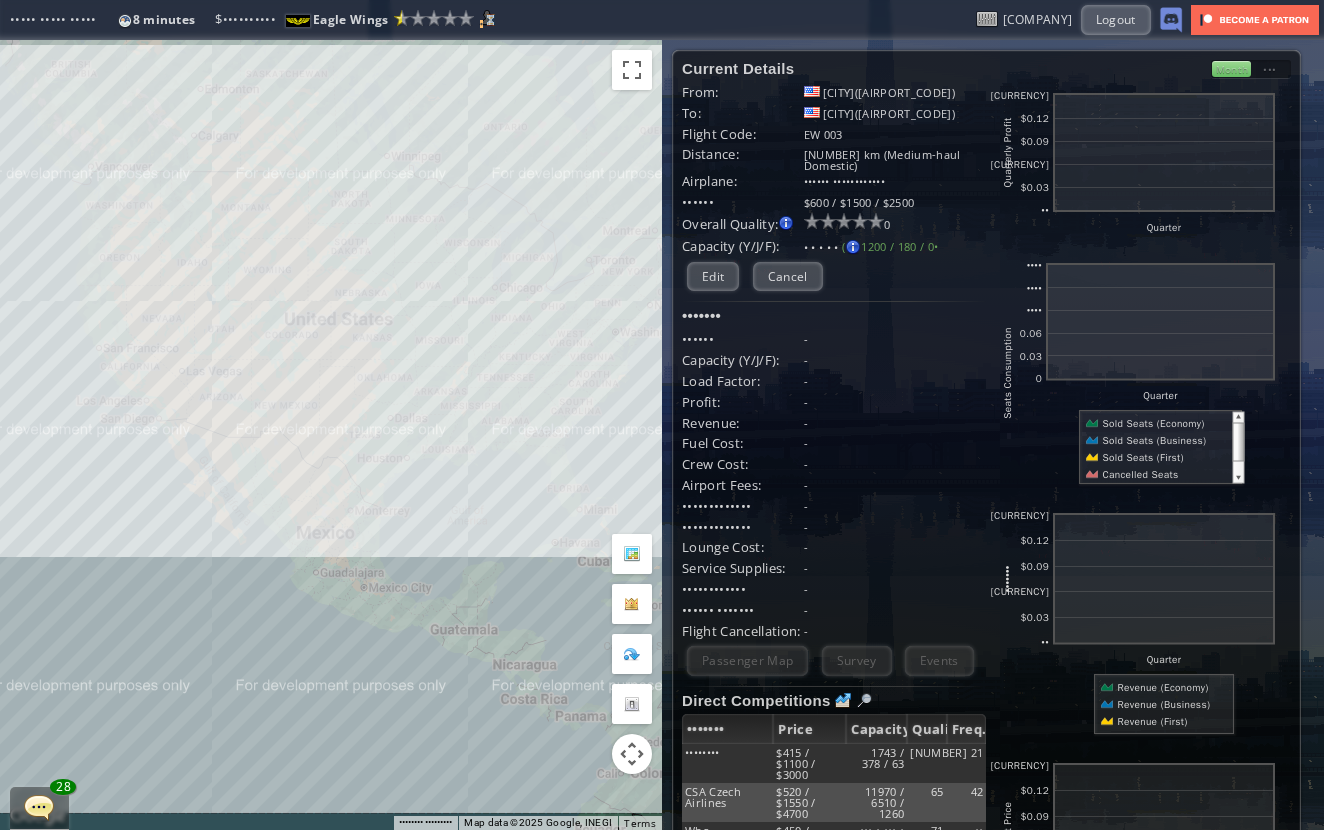 click on "To navigate, press the arrow keys." at bounding box center [331, 435] 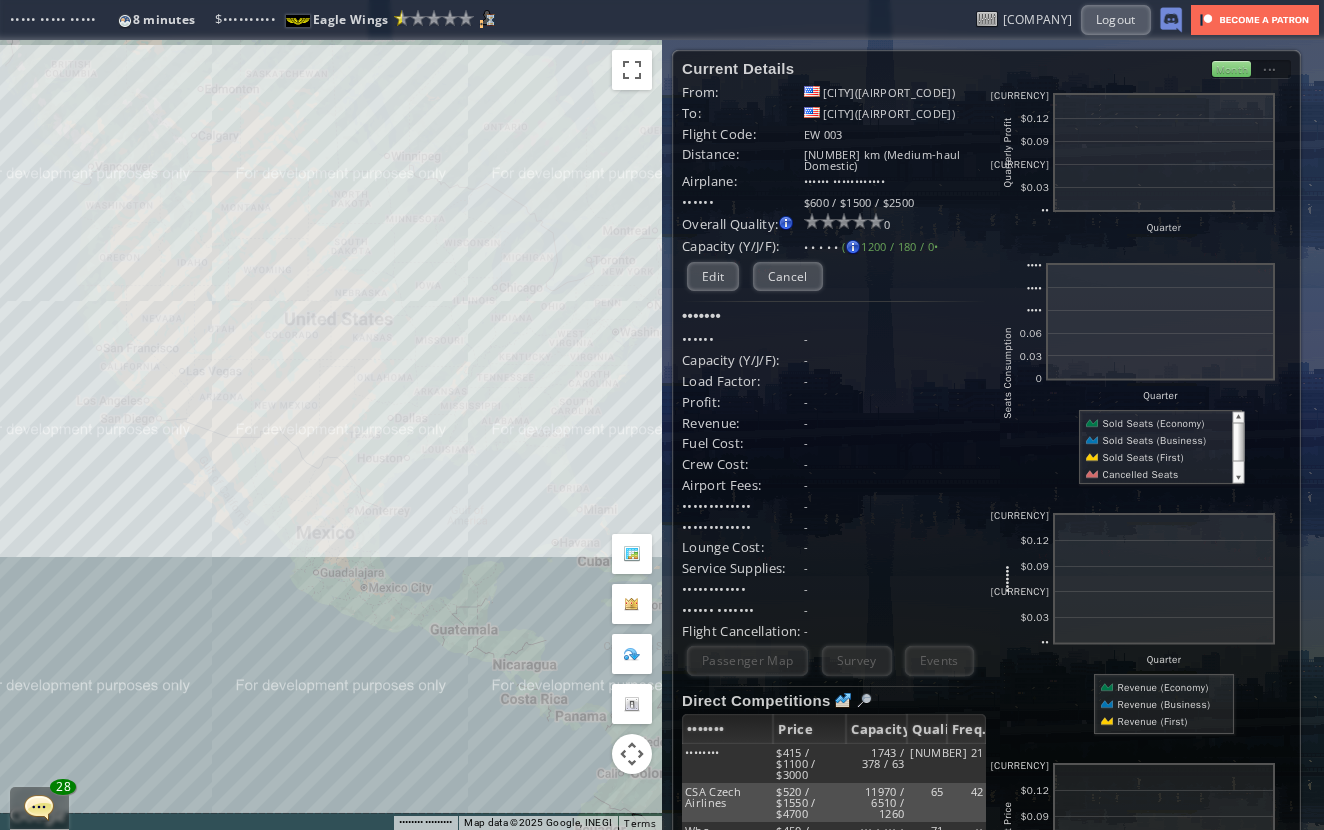 click on "To navigate, press the arrow keys." at bounding box center [331, 435] 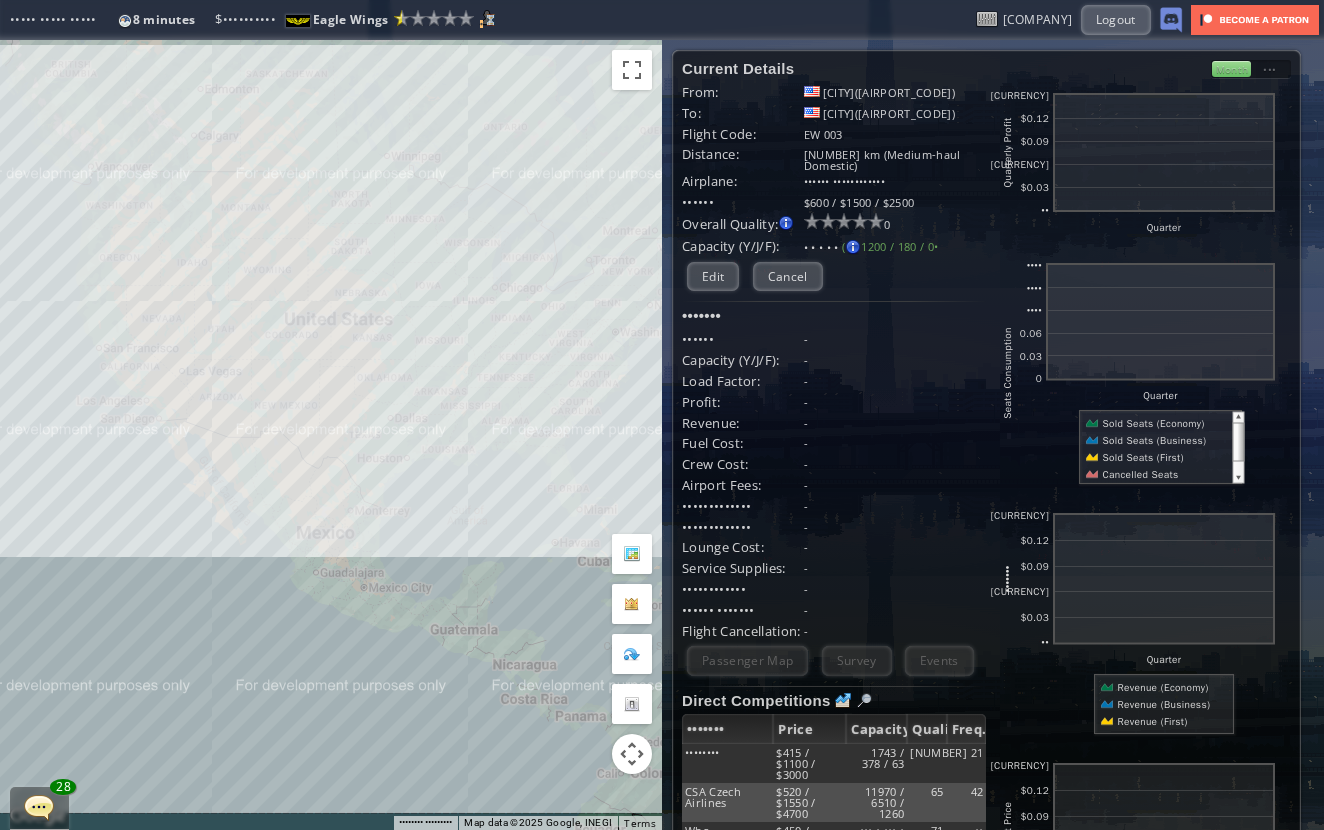 click on "To navigate, press the arrow keys." at bounding box center [331, 435] 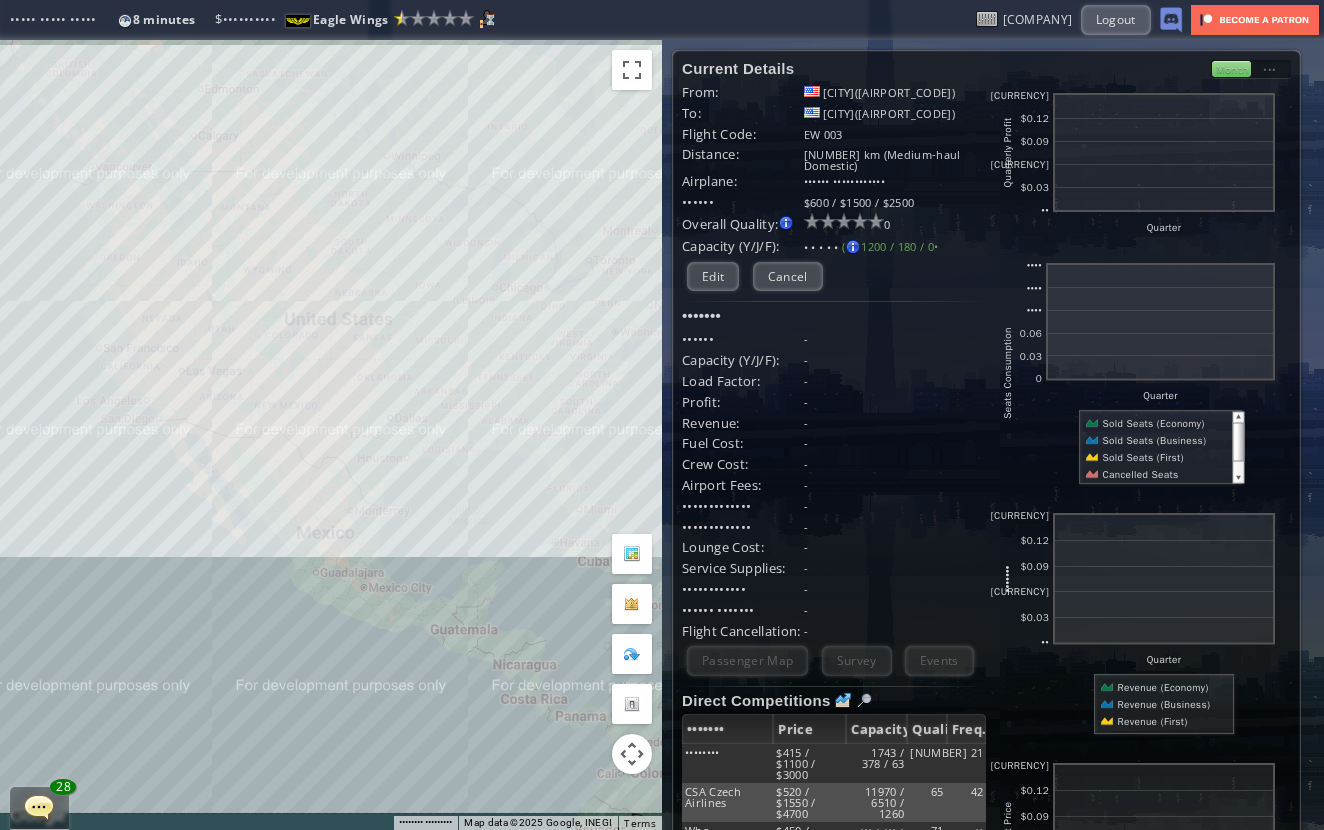click on "To navigate, press the arrow keys." at bounding box center [331, 435] 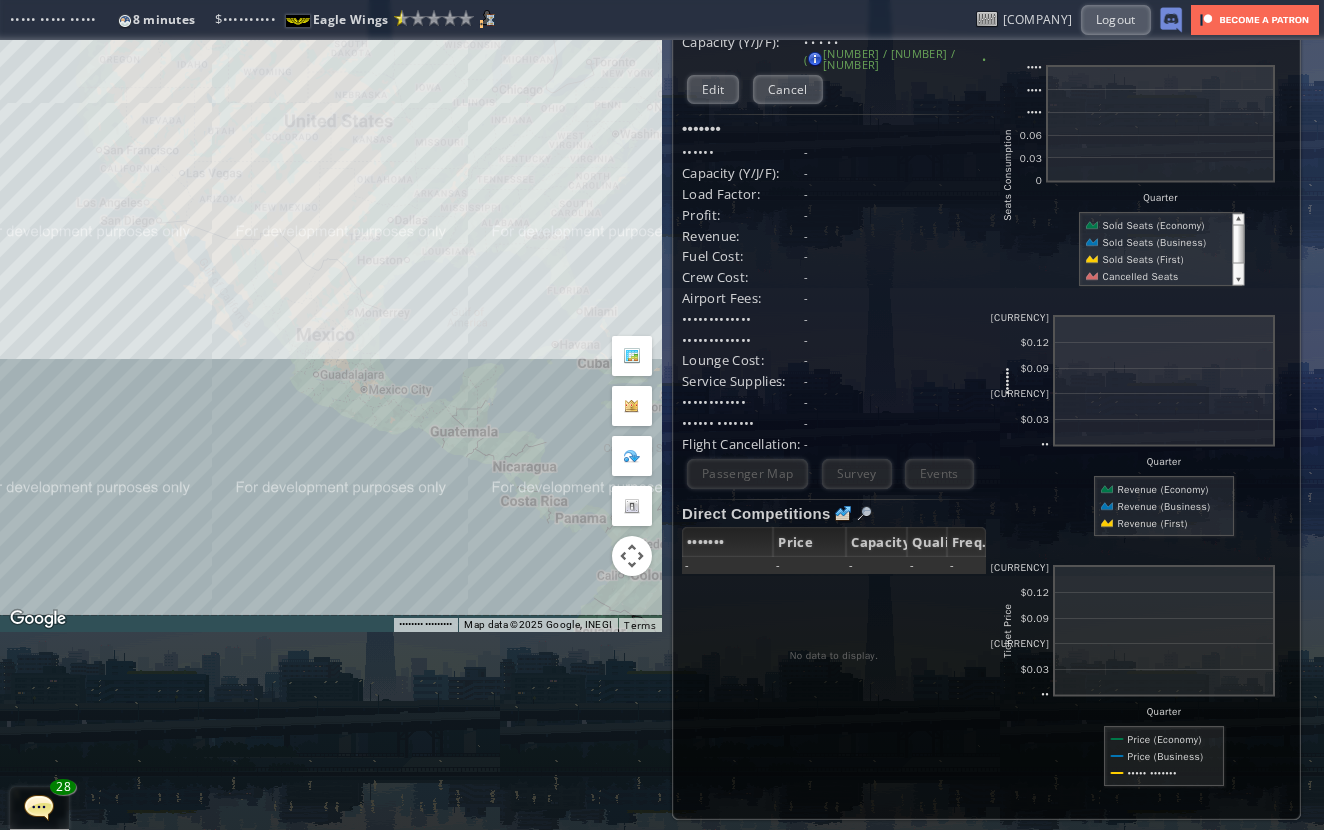 scroll, scrollTop: 198, scrollLeft: 0, axis: vertical 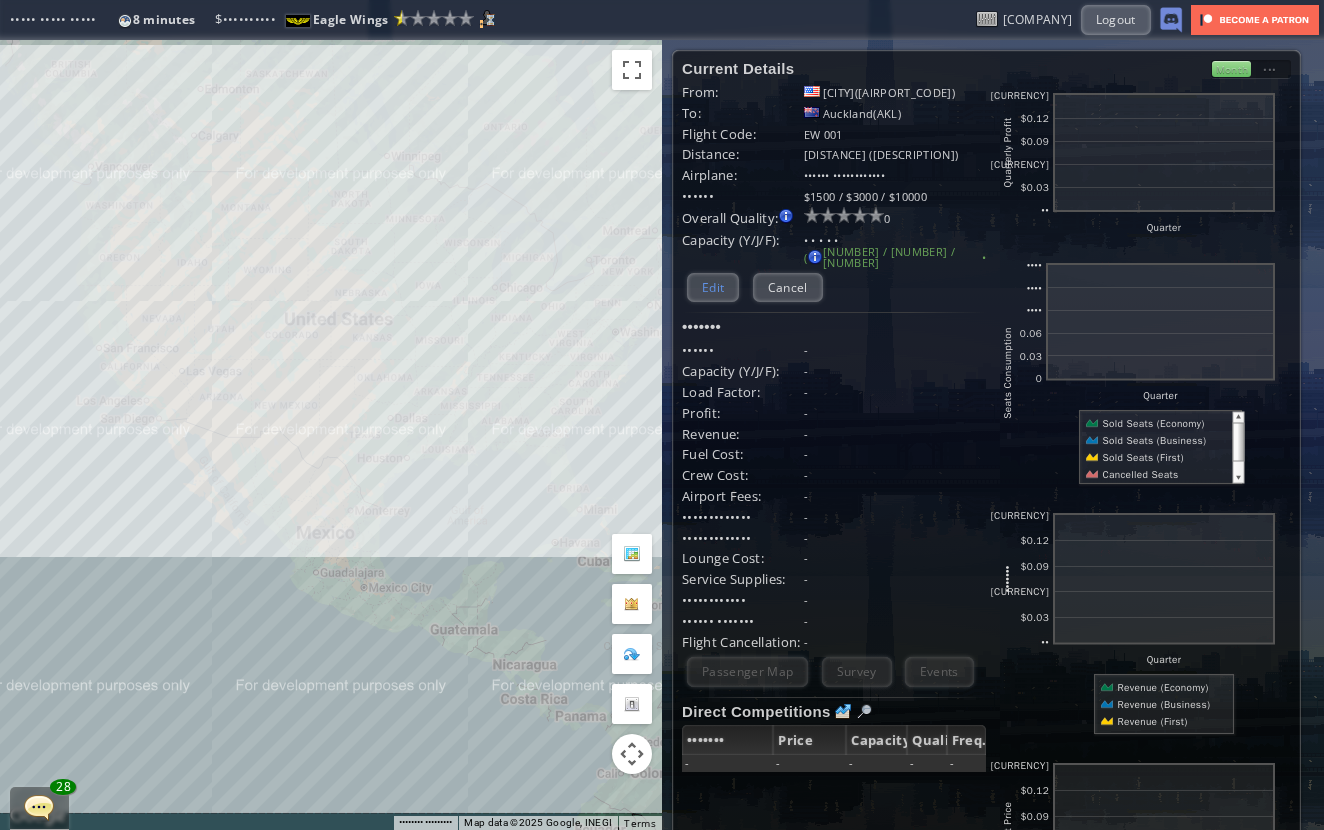 click on "Edit" at bounding box center (713, 287) 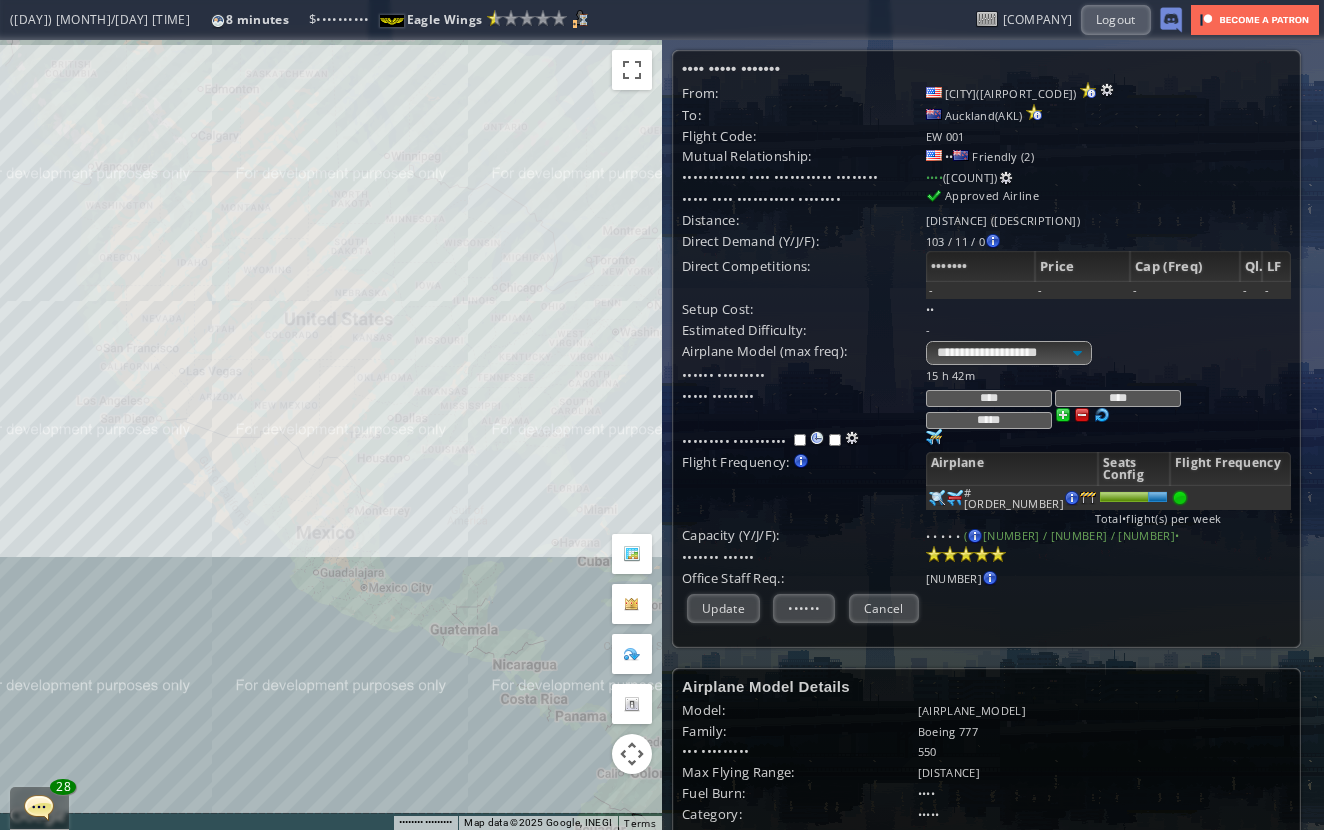 click on "To navigate, press the arrow keys." at bounding box center [331, 435] 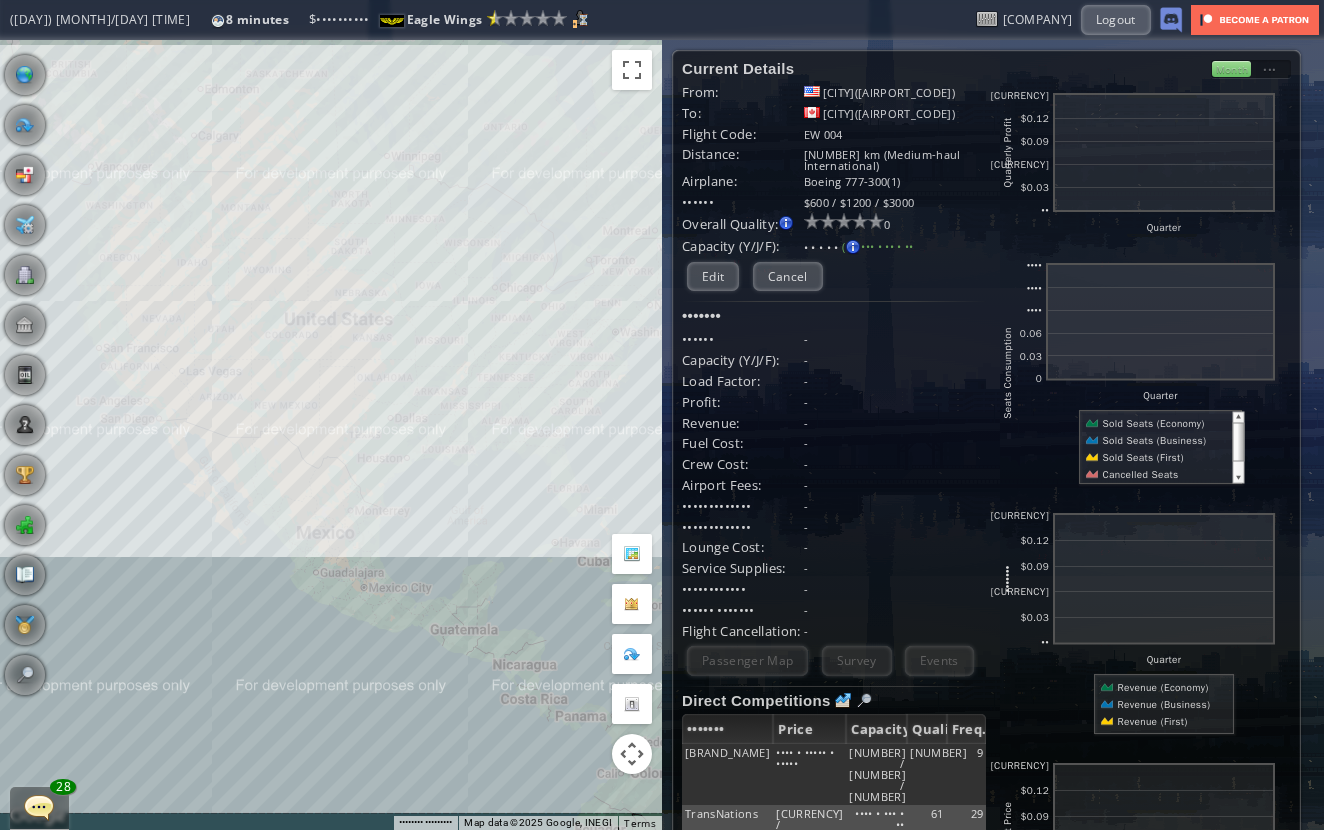click at bounding box center [7, 415] 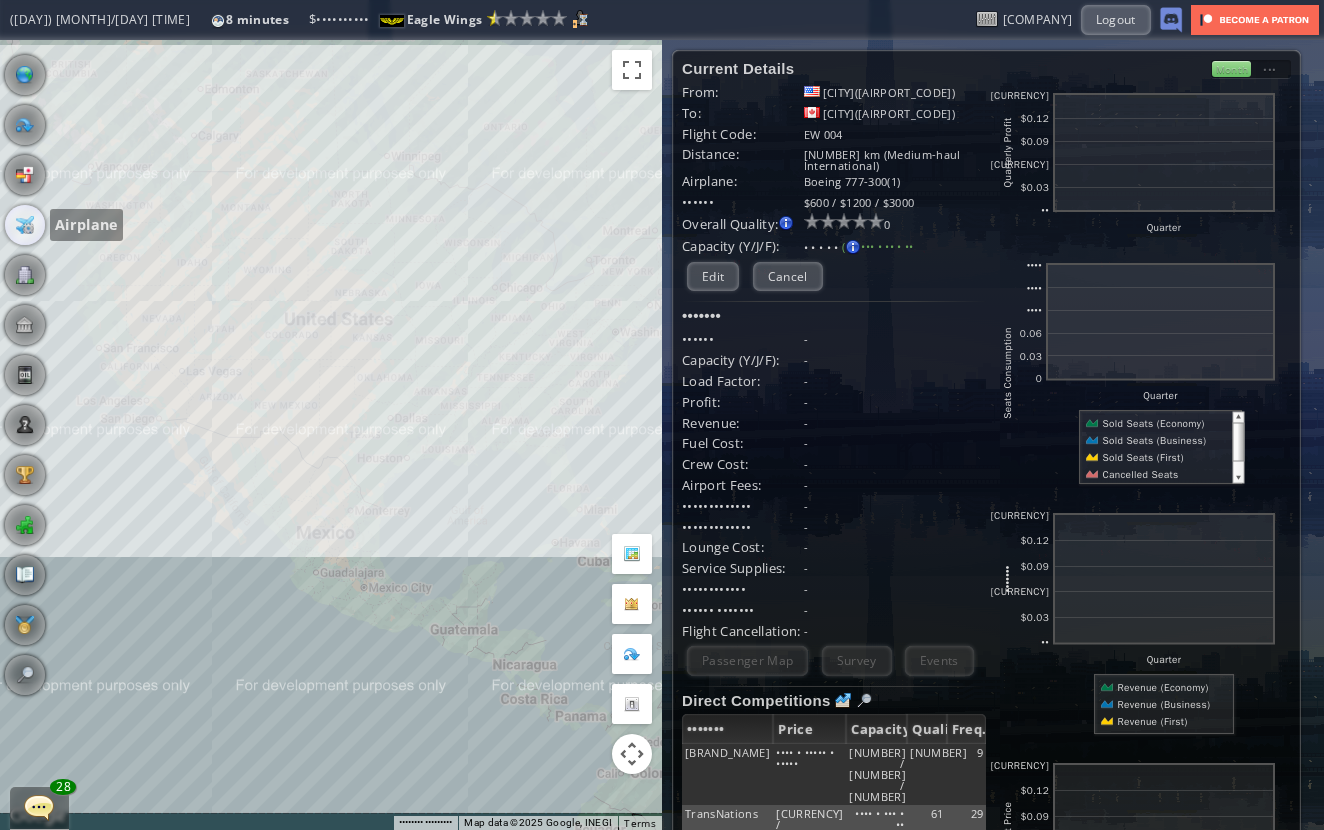 click at bounding box center (25, 225) 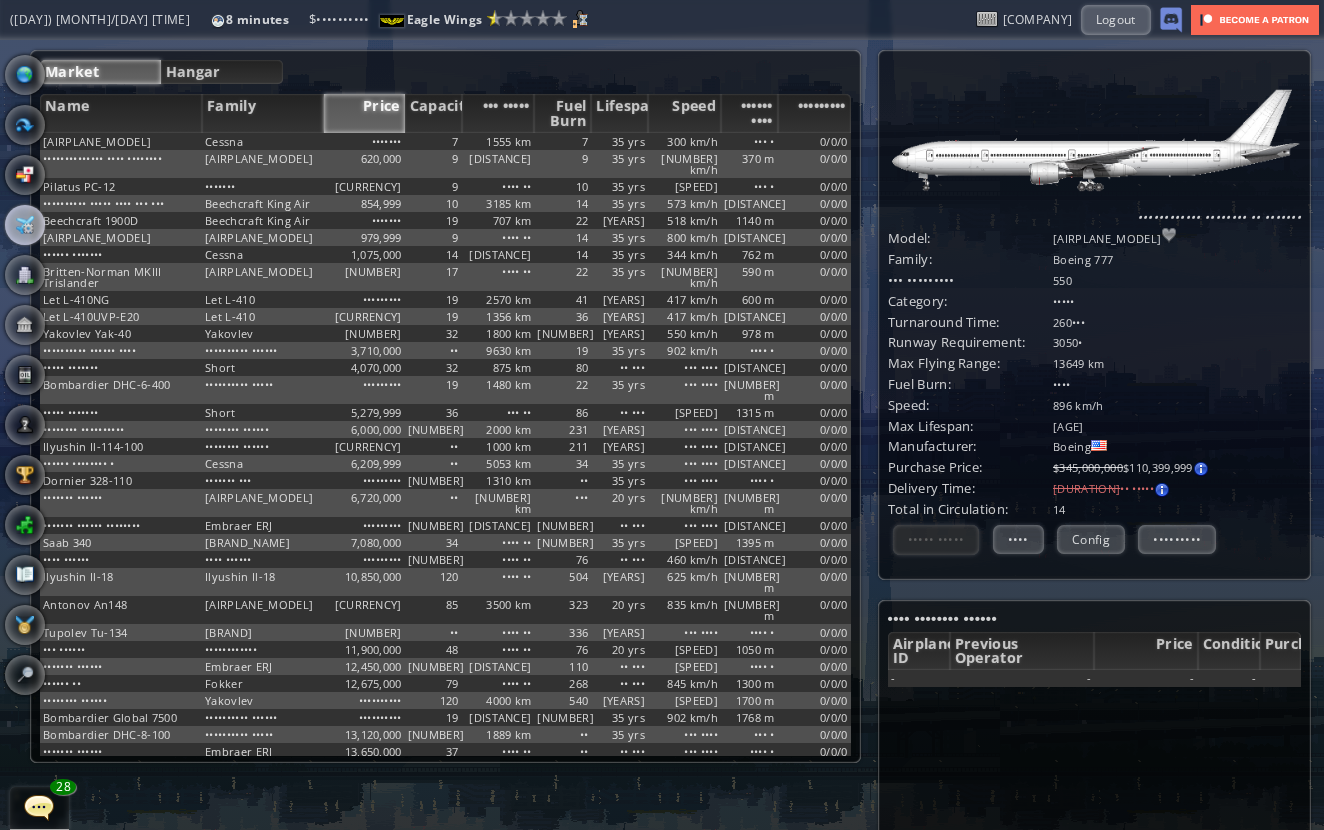 click on "••••••
••••••
••••
••••••
•••••
••••••••
••• •••••
•••• ••••
••••••••
•••••
•••••• ••••
•••••••••
•••••• ••• •••••• ••••••• • •••• •• • •• ••• ••• •••• ••• • ••••• •••••••••••••• •••• •••••••• •••••••••••••• ••••••• • •••• •• • •• ••• ••• •••• ••• • ••••• ••••••• ••••• ••••••• ••••••• • •••• •• •• •• ••• ••• •••• ••• • ••••• •••••••••• ••••• •••• ••• ••• •••••••••• •••• ••• ••••••• •• •••• •• •• •• ••• ••• •••• ••• • ••••• •••••••••• ••••• •••••••••• •••• ••• ••••••• •• ••• •• •• •• ••• ••• •••• •••• • ••••• •••••••• •••••• •• •••••••• •••••• ••••••• • •••• ••" at bounding box center (445, 406) 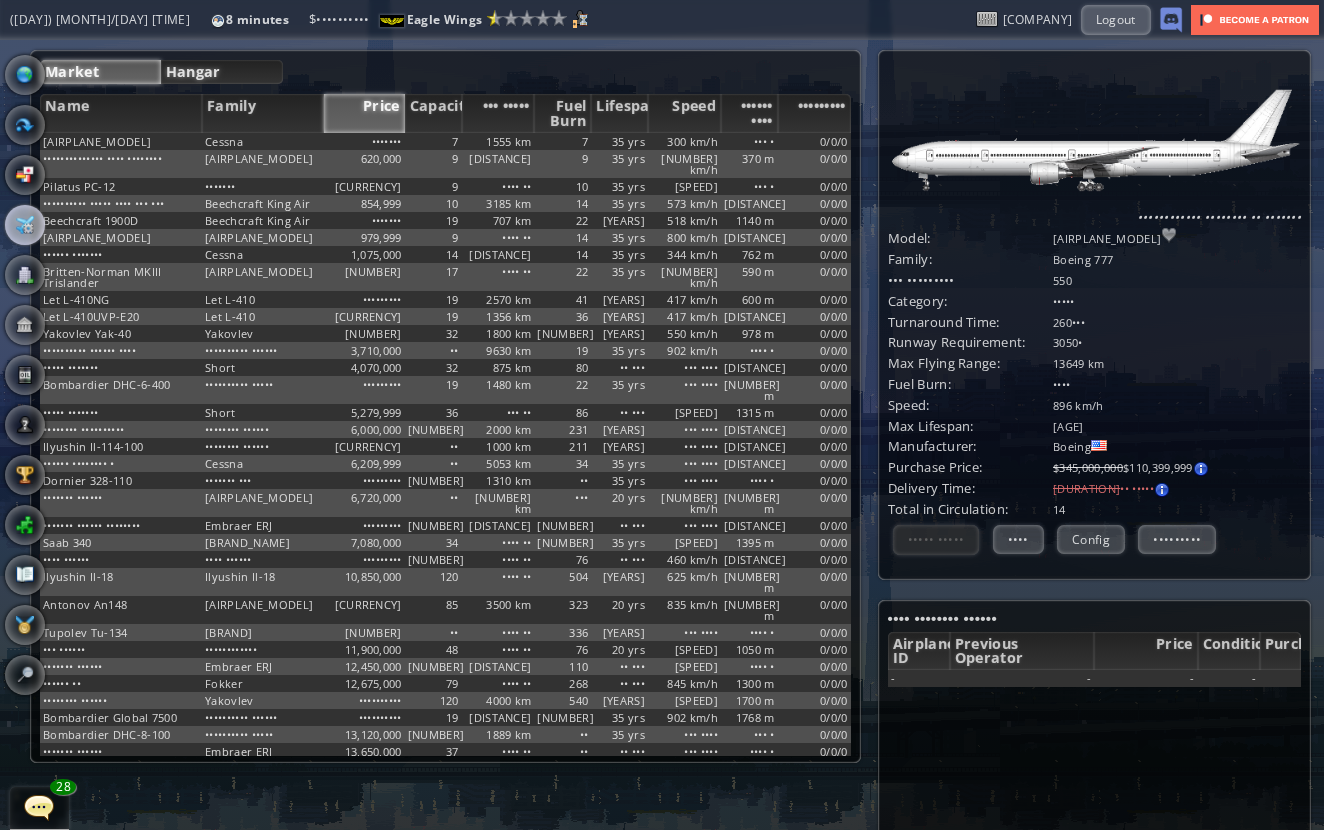 click on "Hangar" at bounding box center (222, 72) 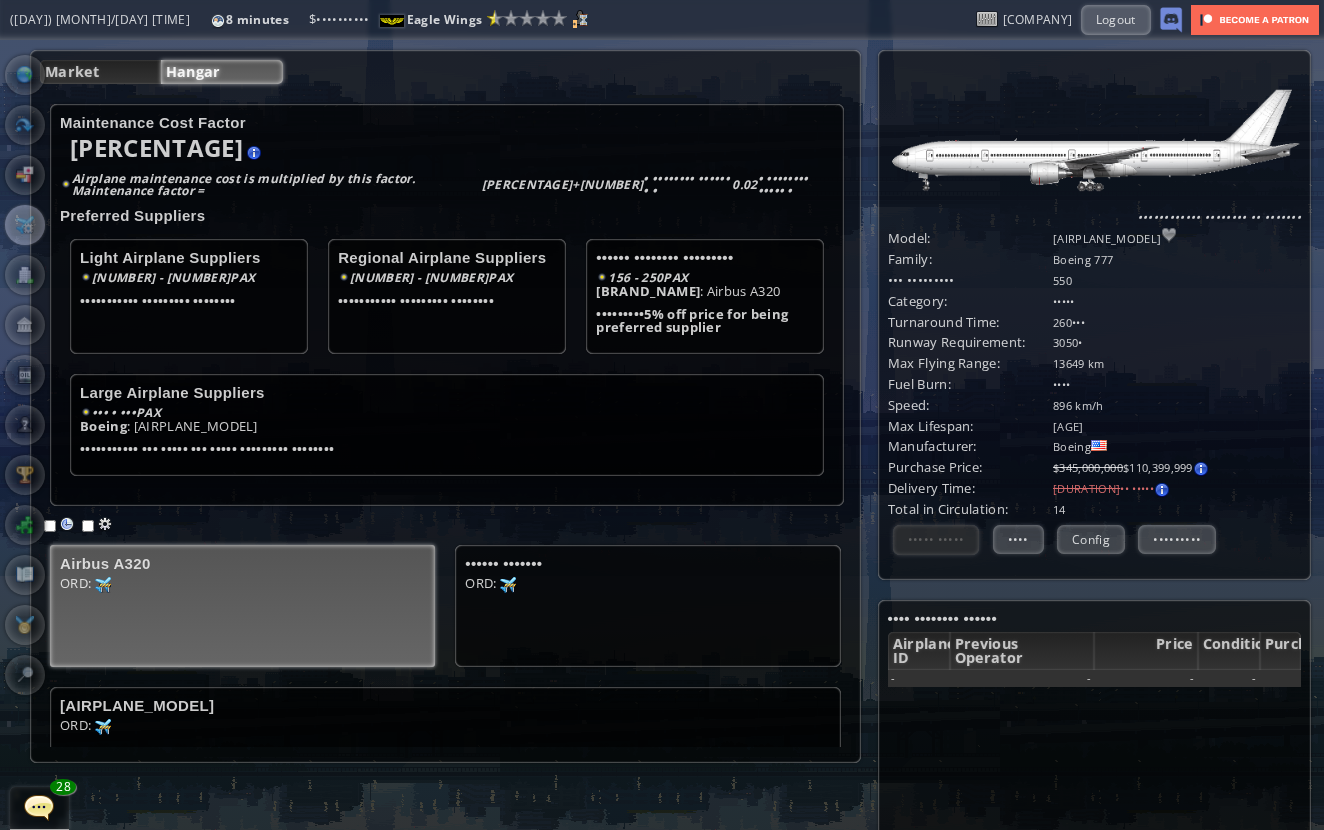 click on "Airbus A320" at bounding box center (242, 563) 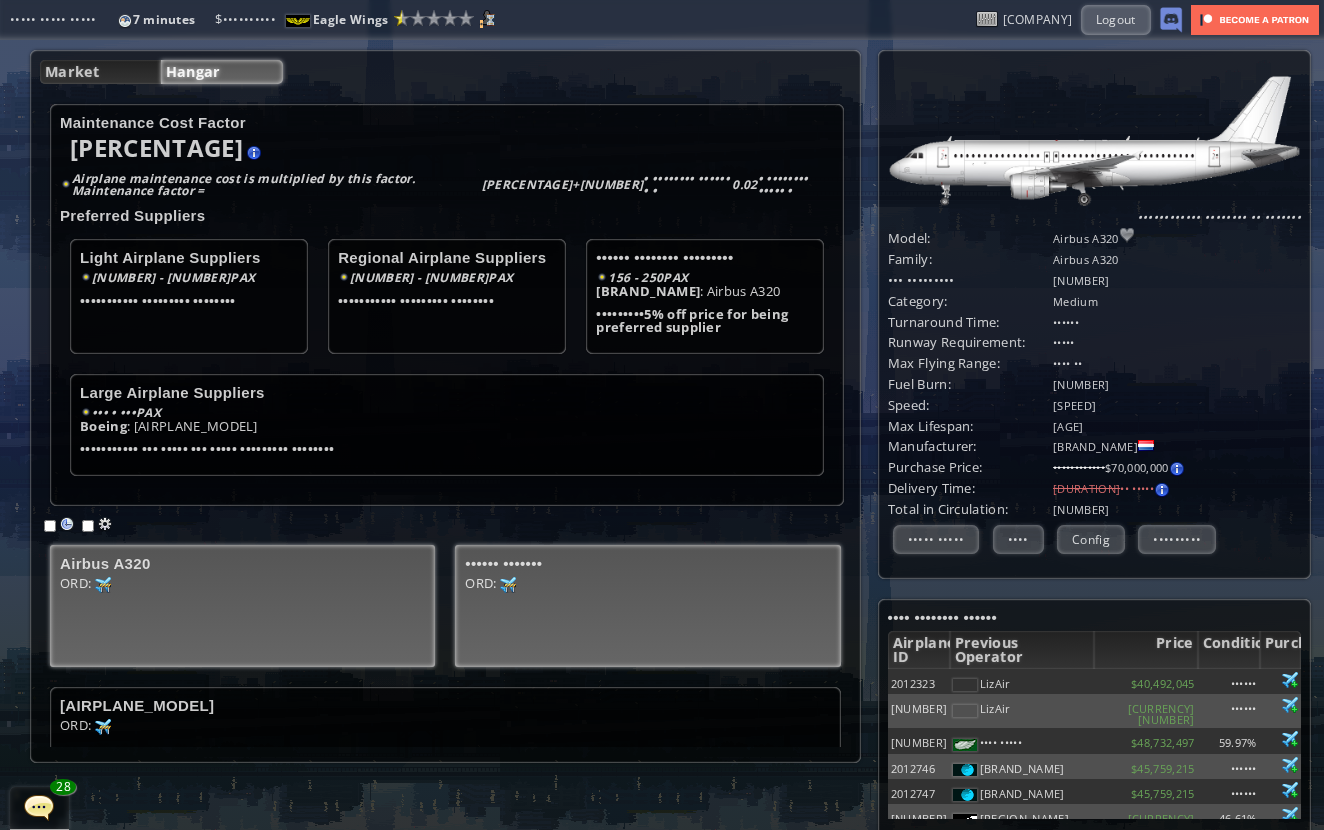 click on "[AIRPORT_CODE]: [VALUE] [VALUE]" at bounding box center (242, 612) 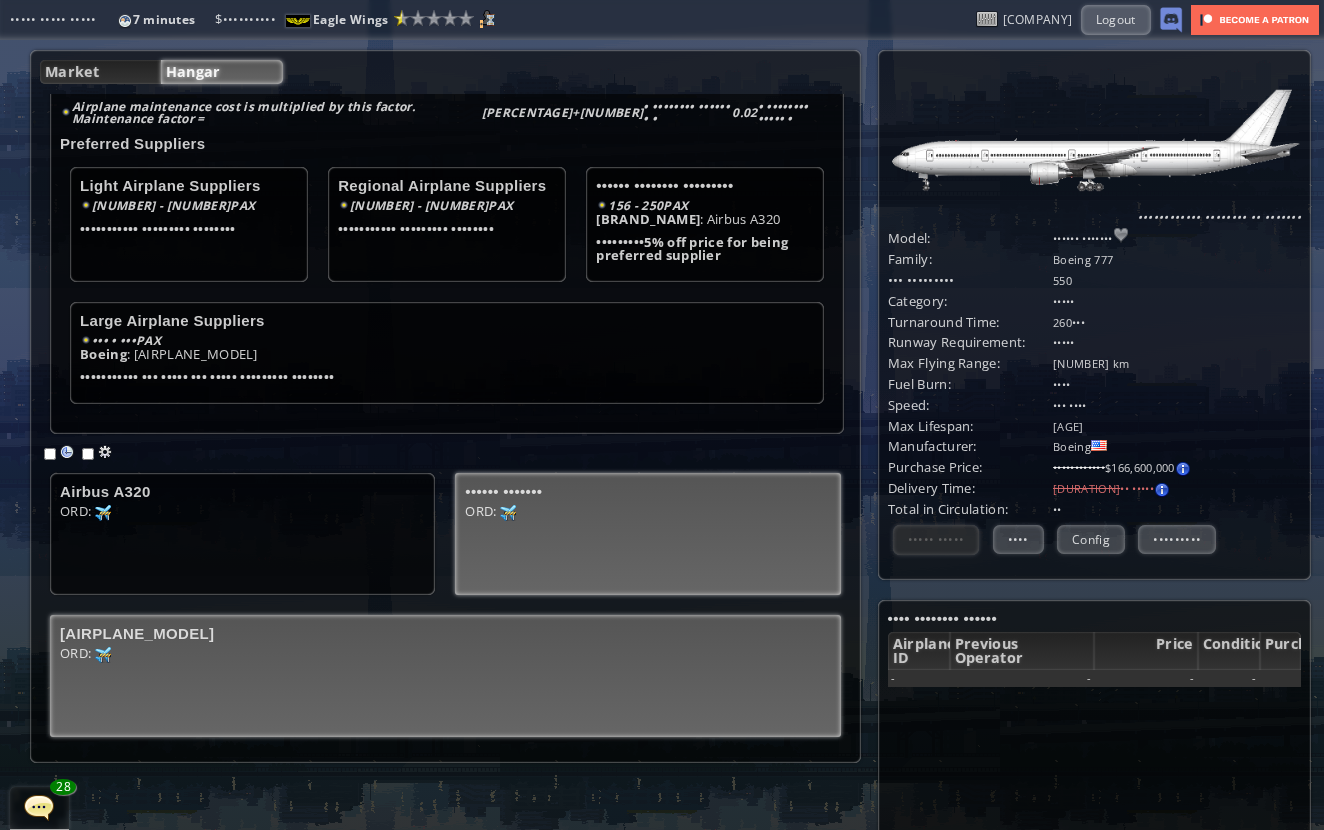scroll, scrollTop: 74, scrollLeft: 0, axis: vertical 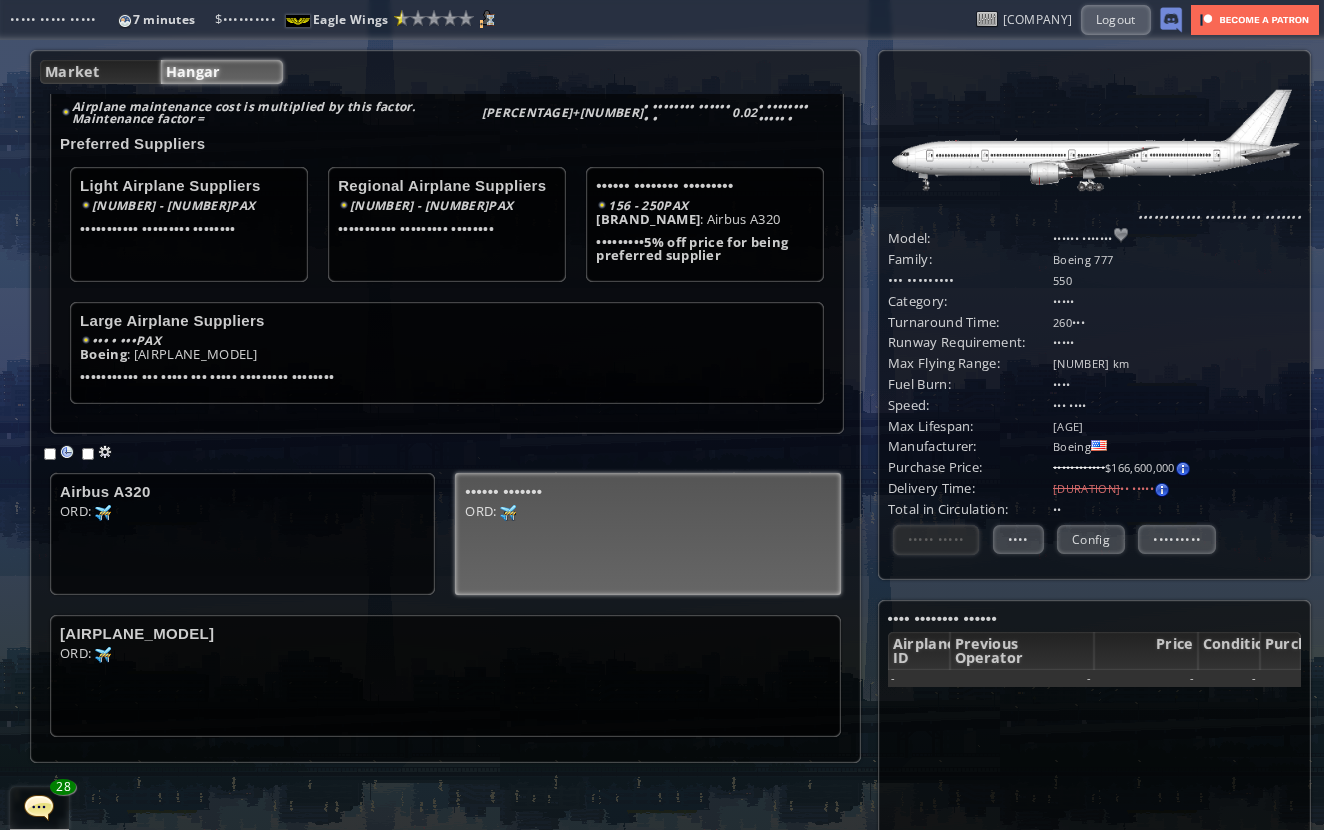 click on "••••••
••••••
••••
••••••
•••••
••••••••
••• •••••
•••• ••••
••••••••
•••••
•••••• ••••
•••••••••
•••••• ••• •••••• ••••••• • •••• •• • •• ••• ••• •••• ••• • ••••• •••••••••••••• •••• •••••••• •••••••••••••• ••••••• • •••• •• • •• ••• ••• •••• ••• • ••••• ••••••• ••••• ••••••• ••••••• • •••• •• •• •• ••• ••• •••• ••• • ••••• •••••••••• ••••• •••• ••• ••• •••••••••• •••• ••• ••••••• •• •••• •• •• •• ••• ••• •••• ••• • ••••• •••••••••• ••••• •••••••••• •••• ••• ••••••• •• ••• •• •• •• ••• ••• •••• •••• • ••••• •••••••• •••••• •• •••••••• •••••• • •" at bounding box center [662, 435] 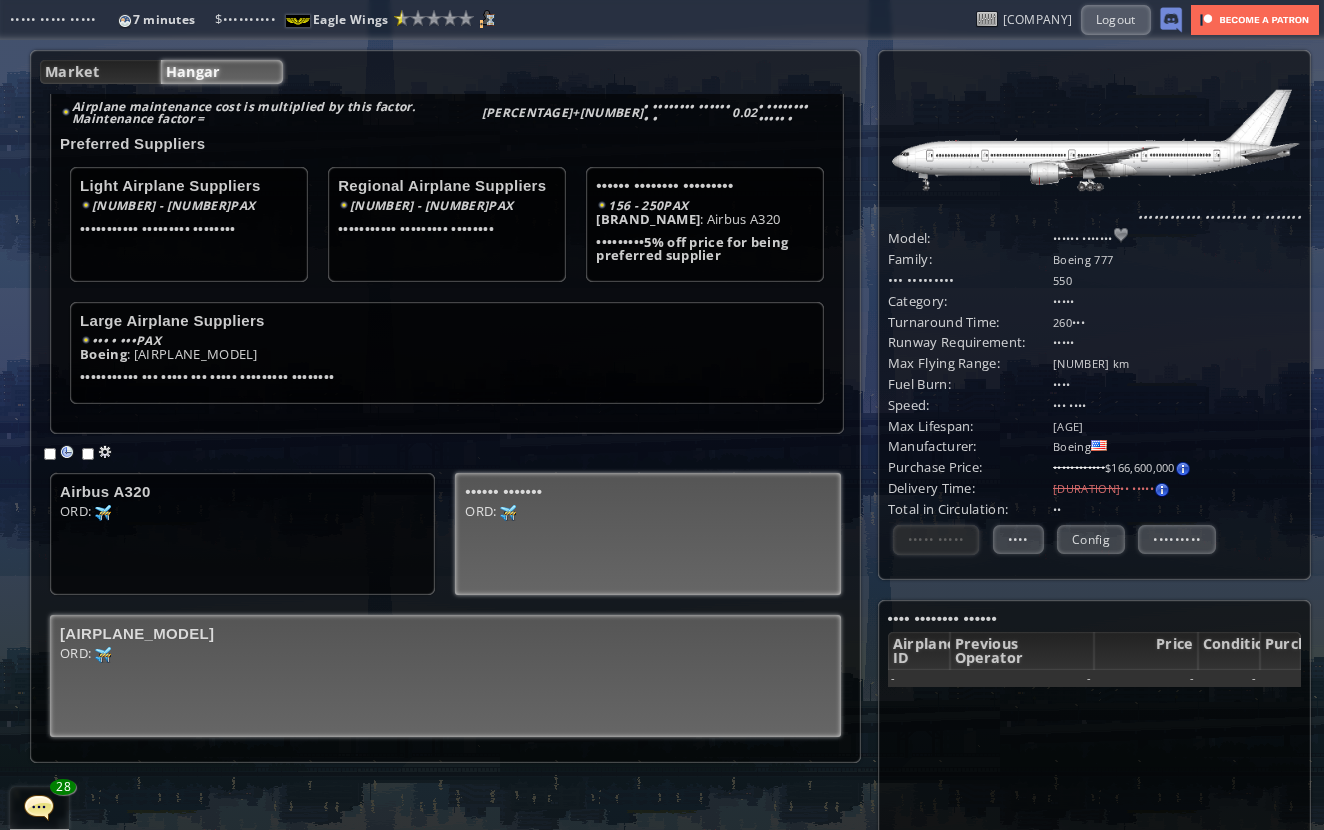 click on "[AIRPLANE_MODEL] [CITY]([AIRPORT_CODE]): [NUMBER] [NUMBER]" at bounding box center [445, 676] 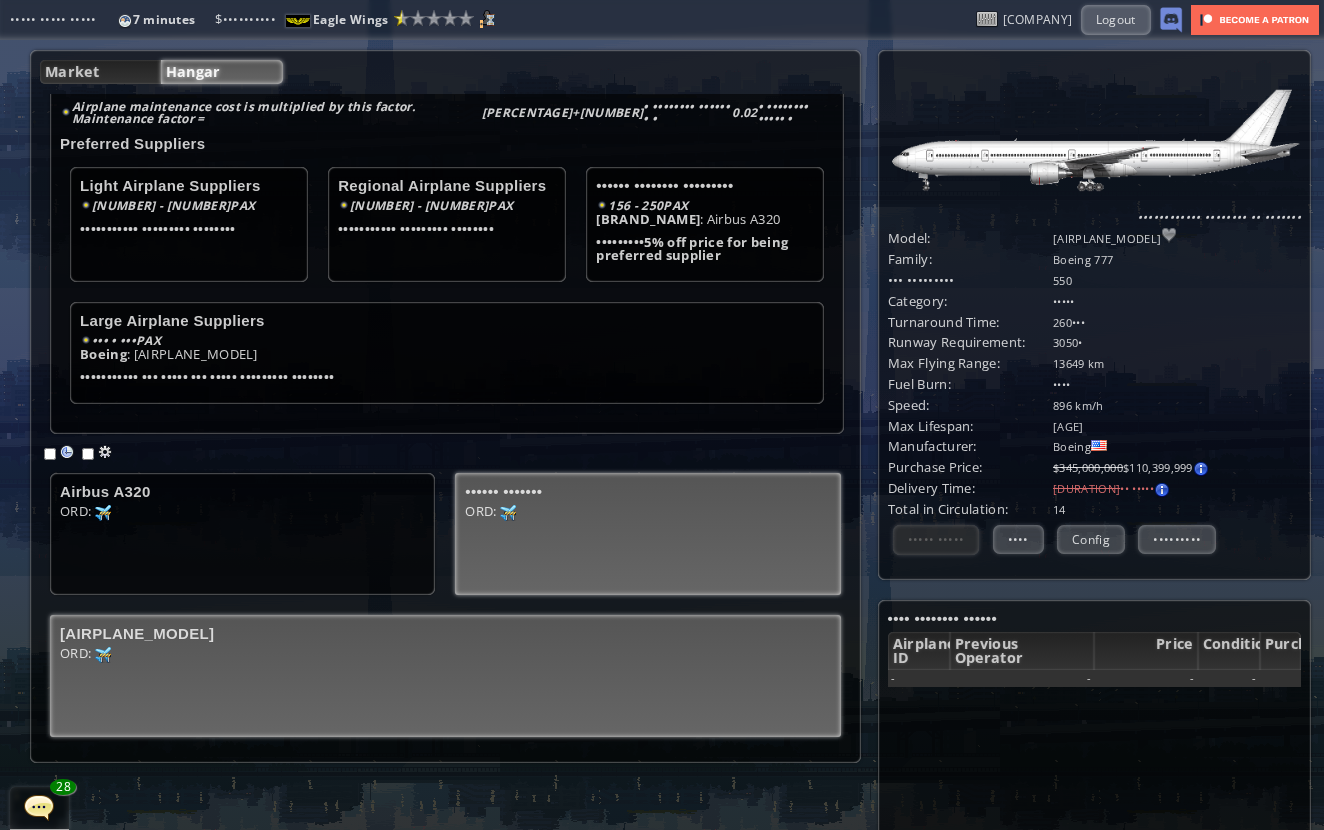 click on "[AIRPLANE_MODEL] [CITY]([AIRPORT_CODE]): [NUMBER] [NUMBER]" at bounding box center [647, 534] 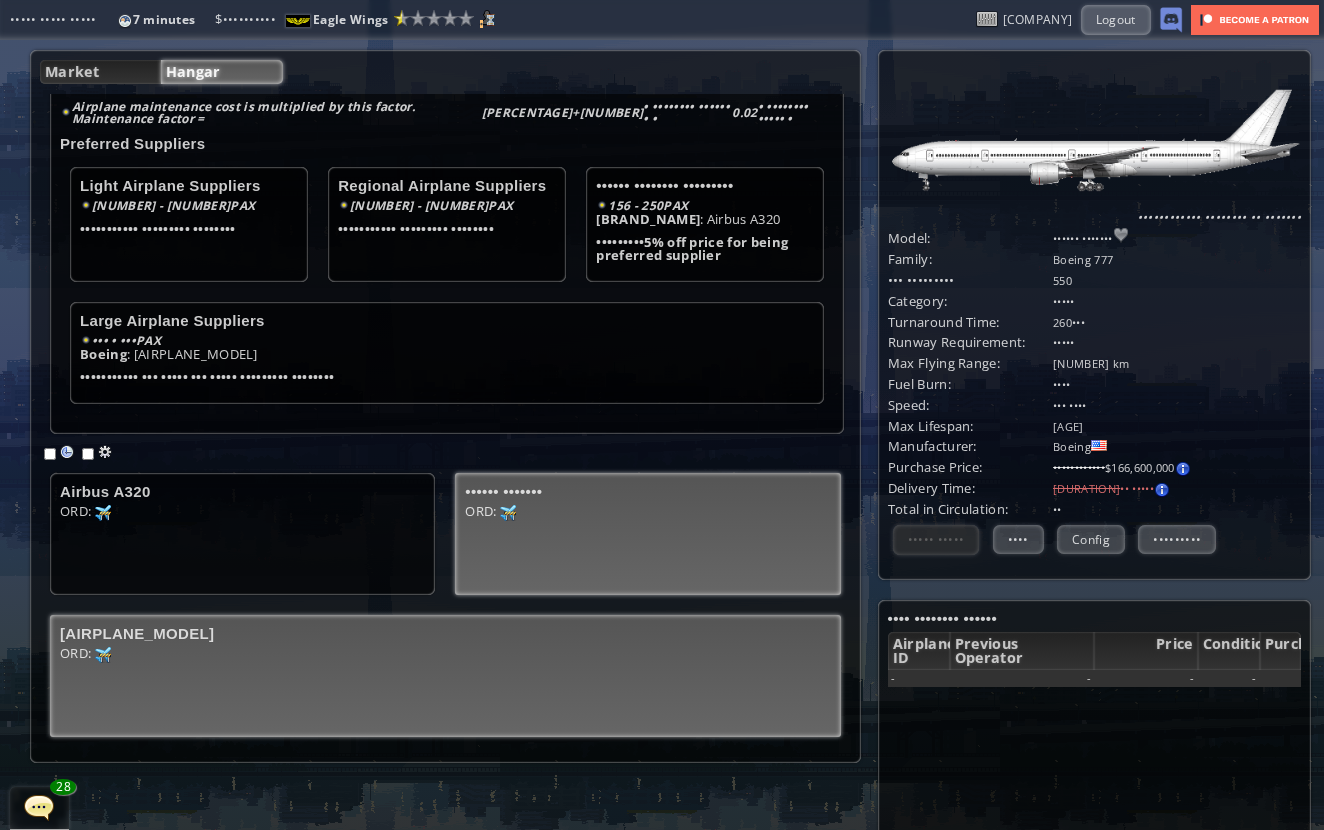 click on "[AIRPORT_CODE]: [NUMBER] [NUMBER]" at bounding box center (242, 540) 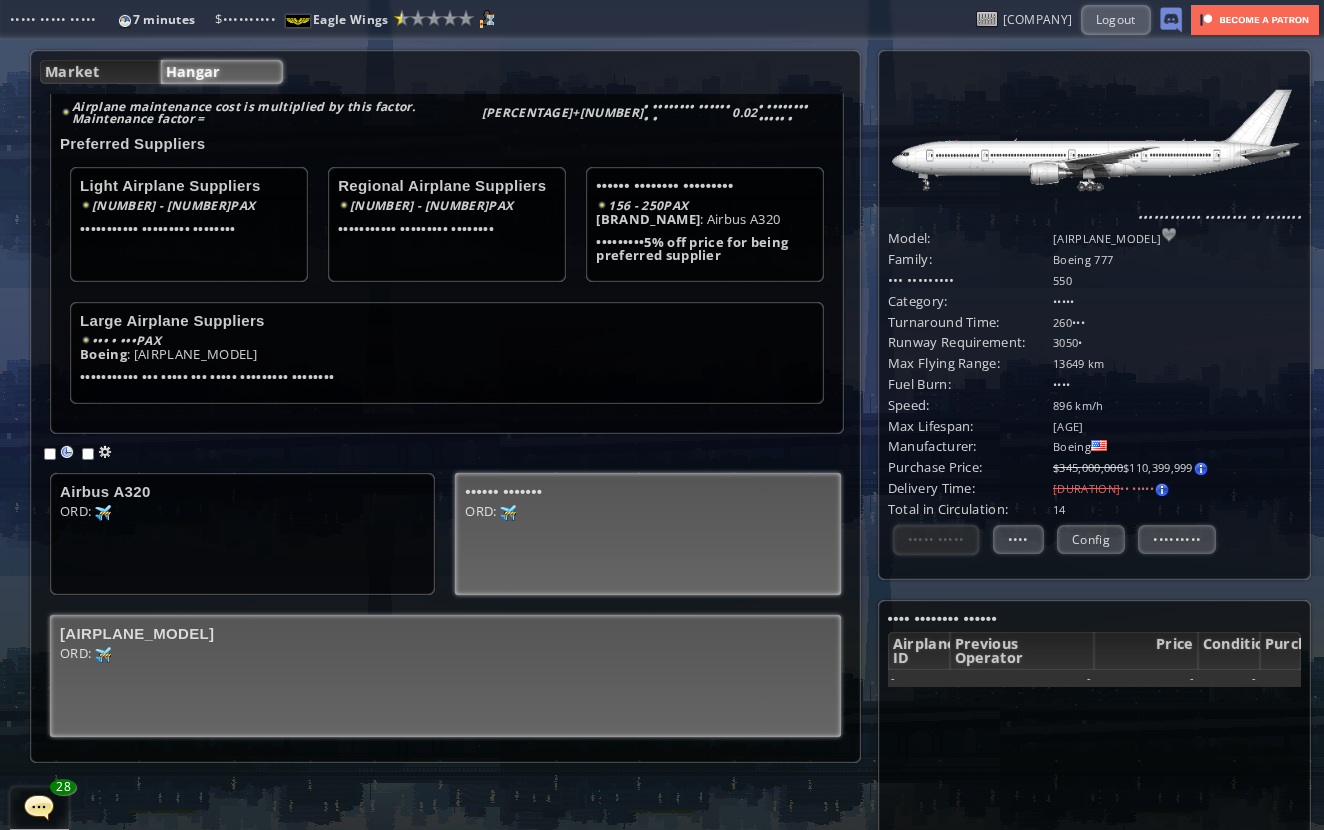 click on "[AIRPLANE_MODEL] [CITY]([AIRPORT_CODE]): [NUMBER] [NUMBER]" at bounding box center [647, 534] 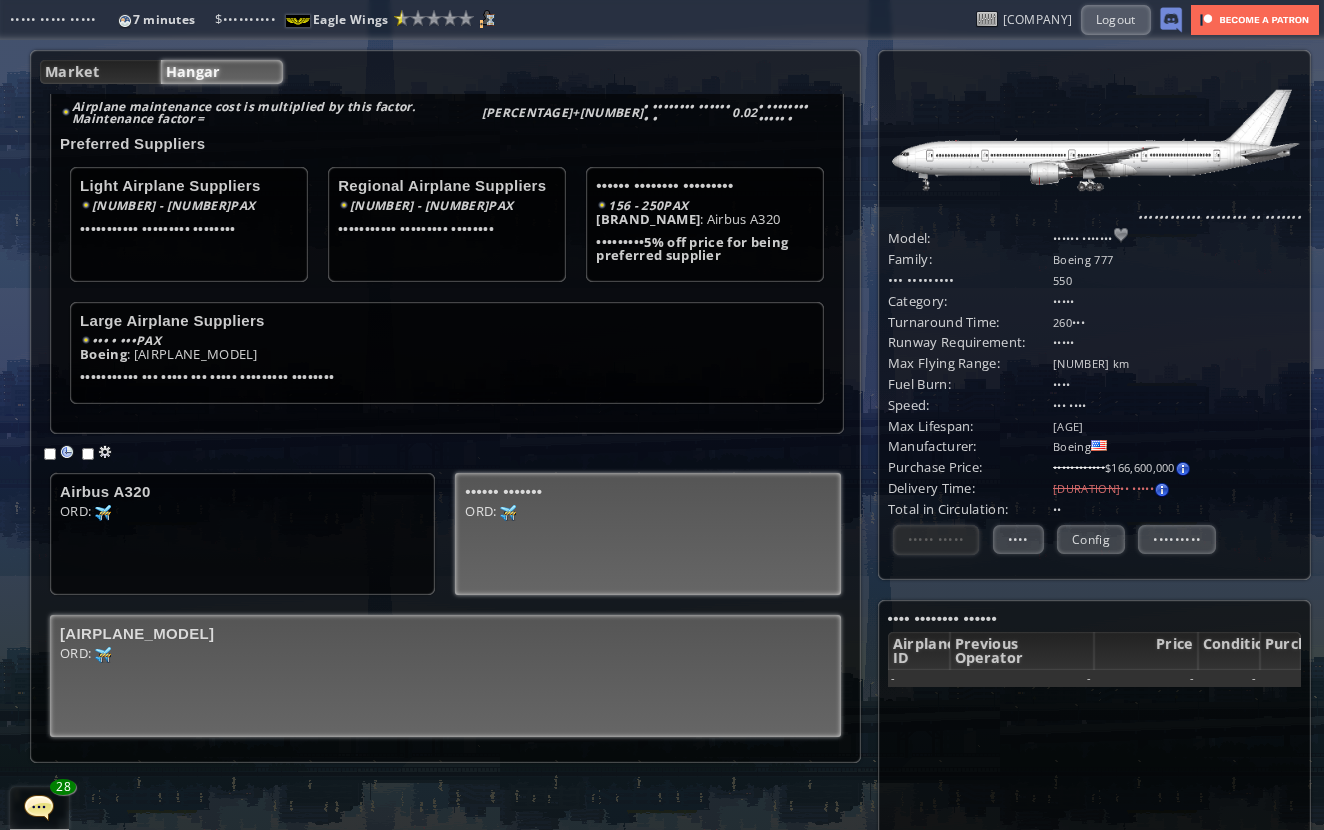 click on "[AIRPLANE_MODEL]" at bounding box center (242, 491) 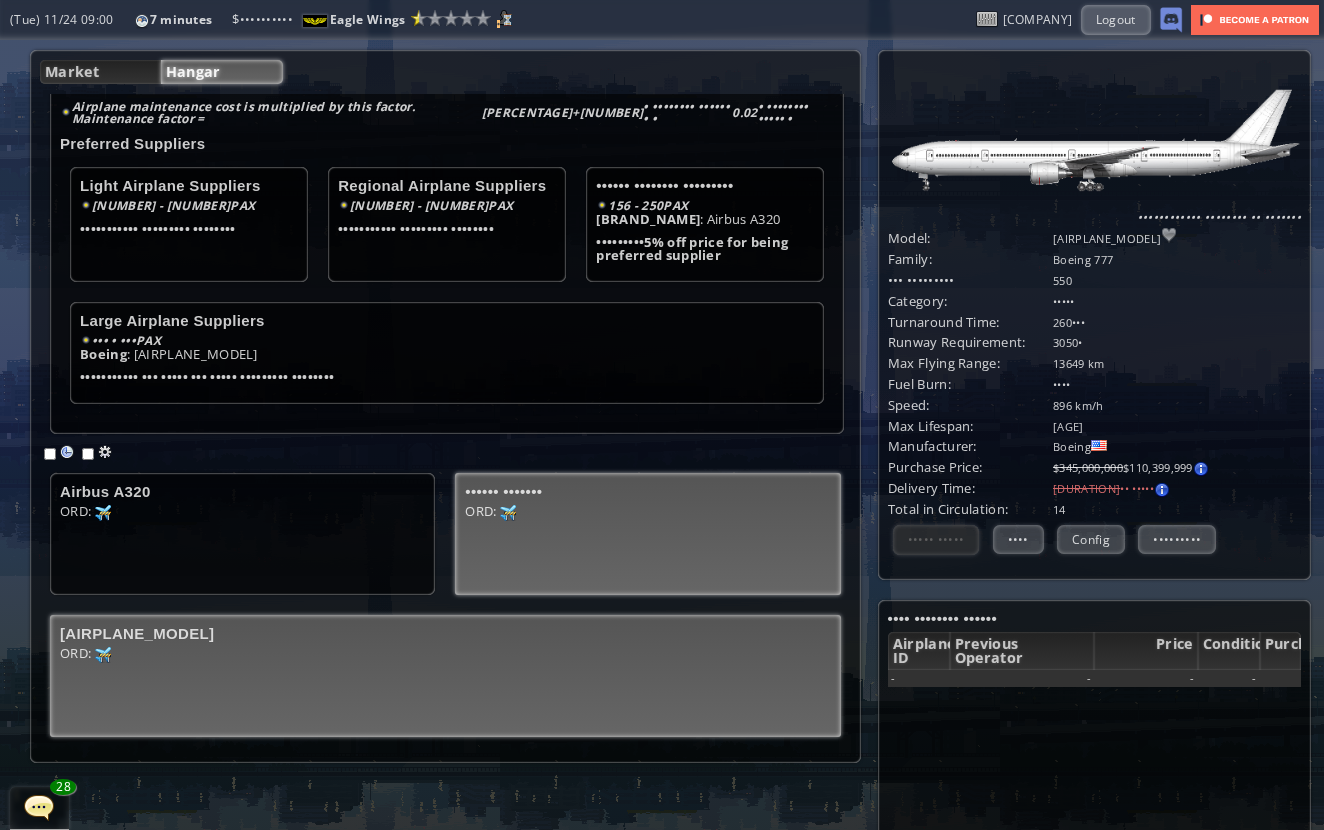 click on "[AIRPLANE_MODEL] [CITY]([AIRPORT_CODE]): [NUMBER] [NUMBER]" at bounding box center [647, 534] 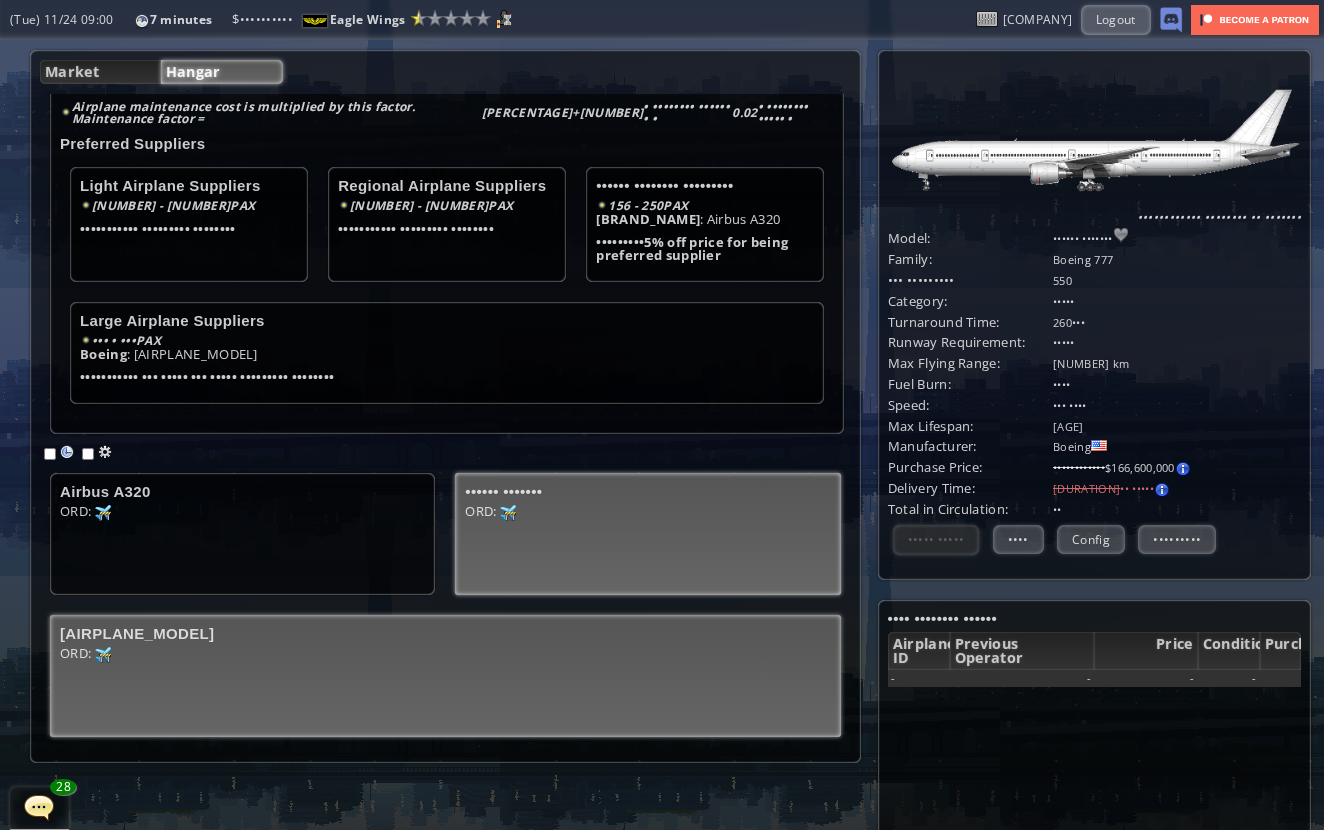 click on "[AIRPORT_CODE]: [NUMBER] [NUMBER]" at bounding box center (242, 514) 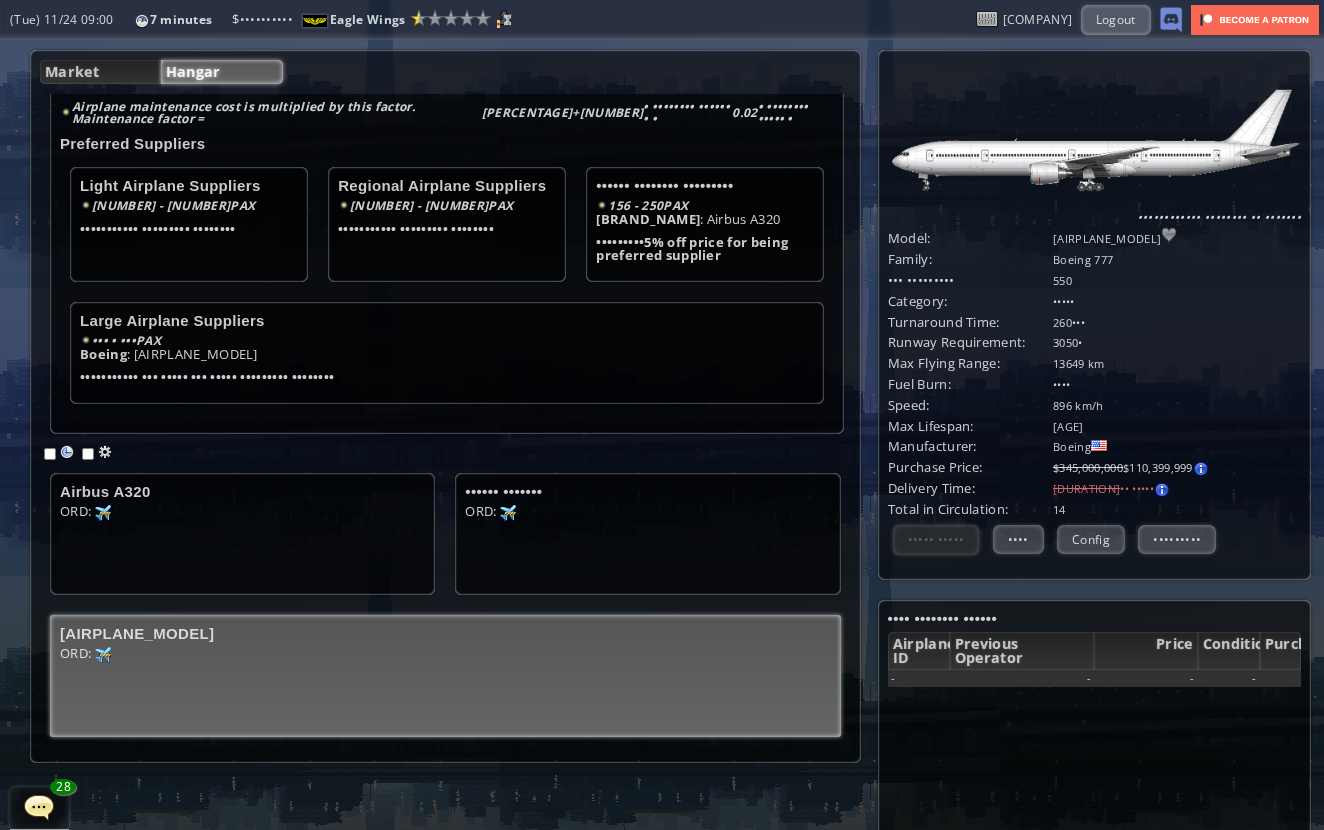 click on "•••••• •••• •••• •• ••• •••••• ••••••• •••• •• ••• •••••• ••••••••• •••• •• •••" at bounding box center [445, 605] 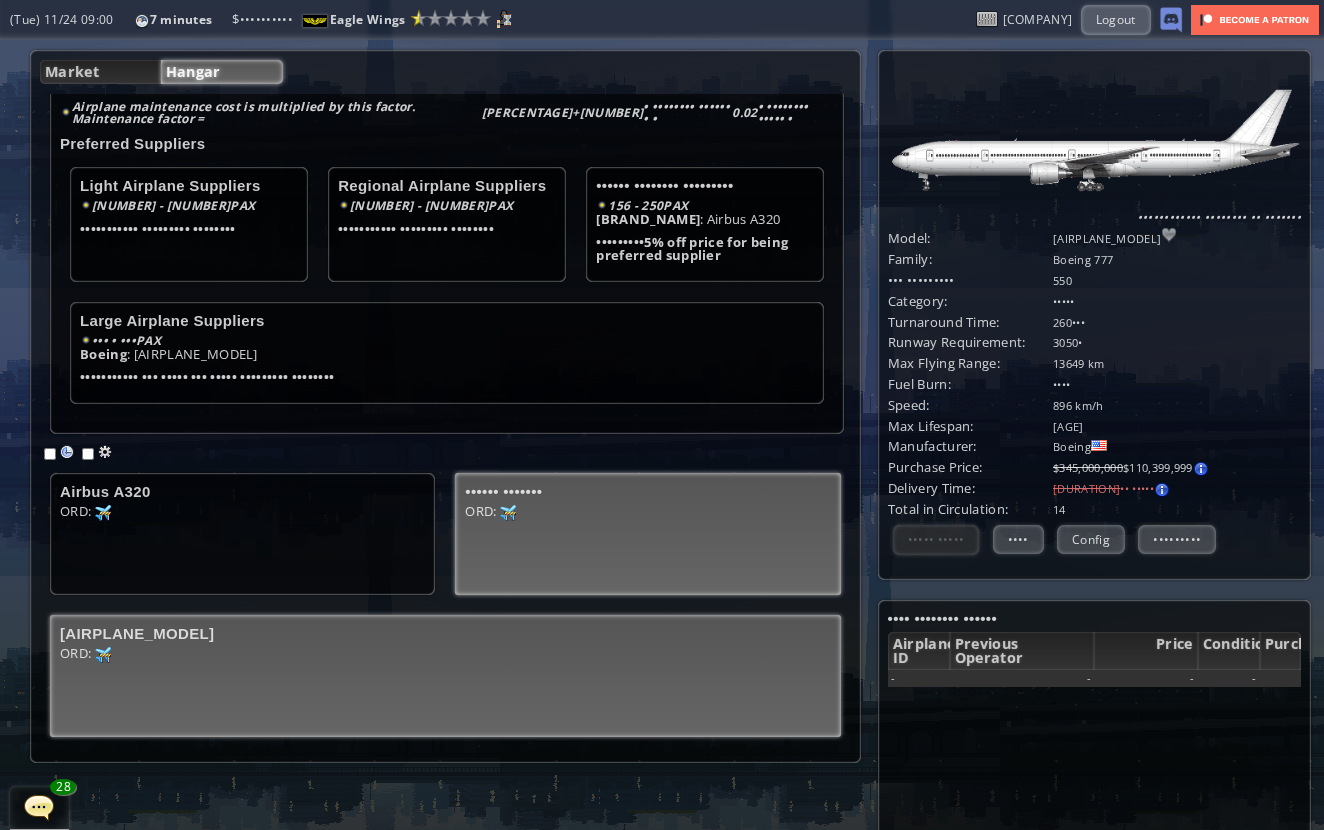 click on "[AIRPORT_CODE]: [VALUE] [VALUE]" at bounding box center (242, 540) 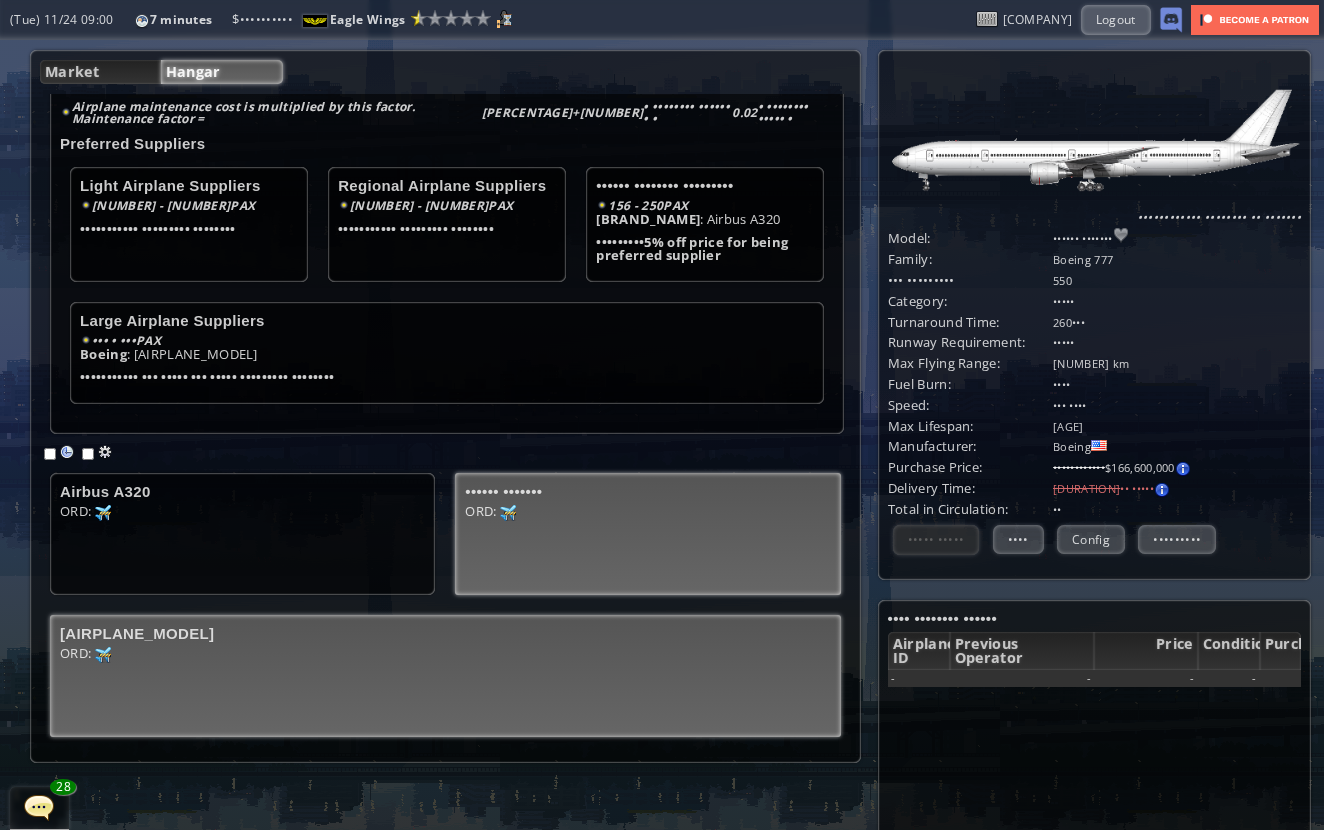 click on "[AIRPORT_CODE]: [NUMBER] [NUMBER]" at bounding box center (242, 540) 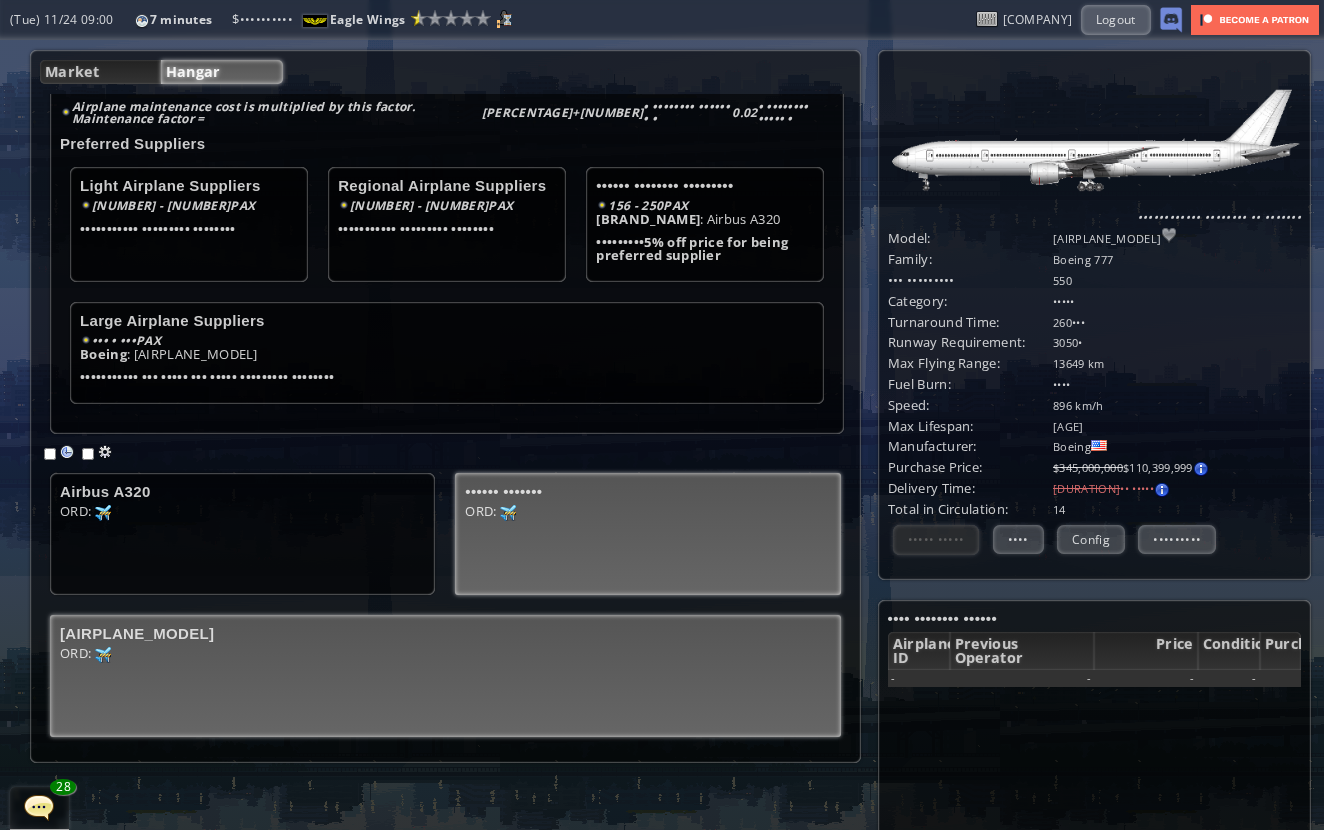 click on "[AIRPORT_CODE]: [VALUE] [VALUE]" at bounding box center [242, 540] 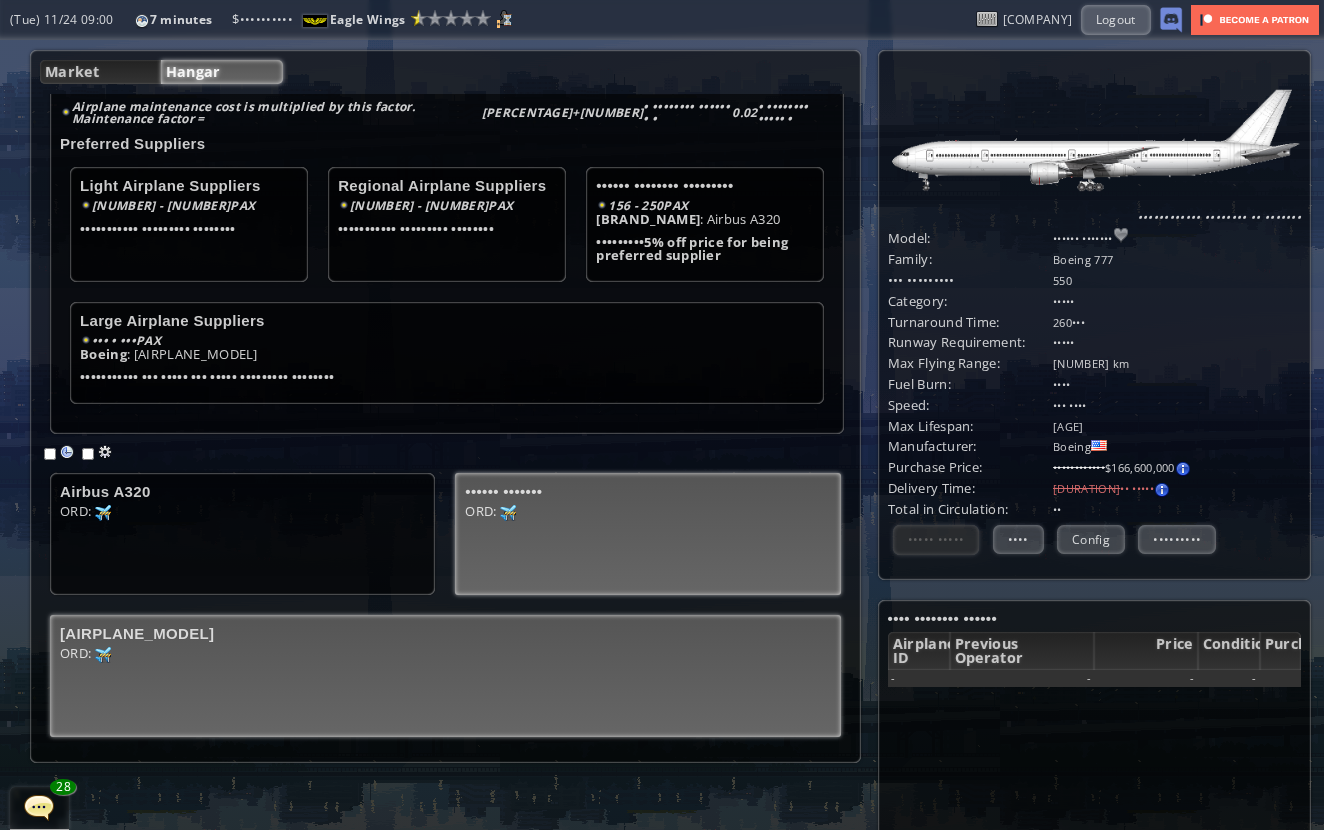 click on "[AIRPORT_CODE]: [NUMBER] [NUMBER]" at bounding box center [242, 514] 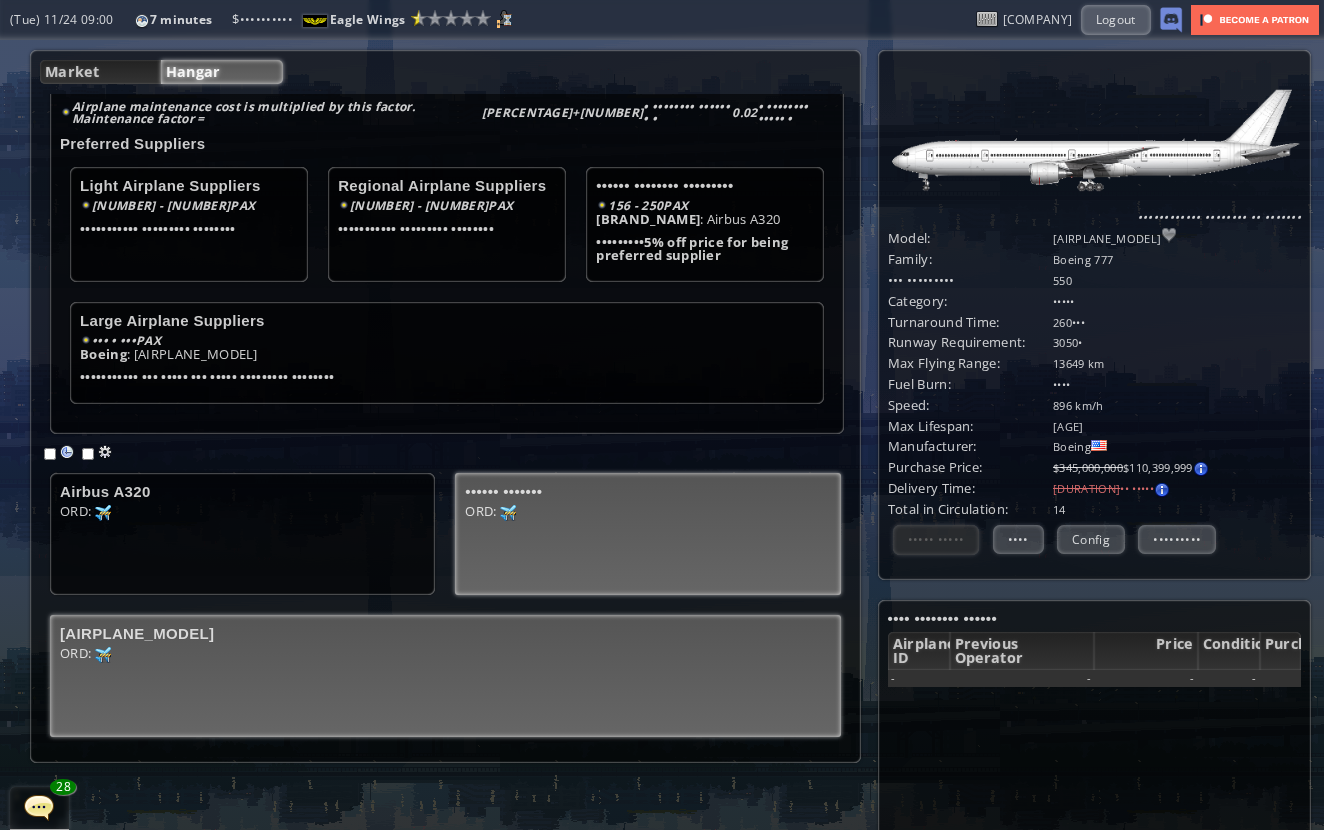 click on "[AIRPORT_CODE]: [VALUE] [VALUE]" at bounding box center (242, 540) 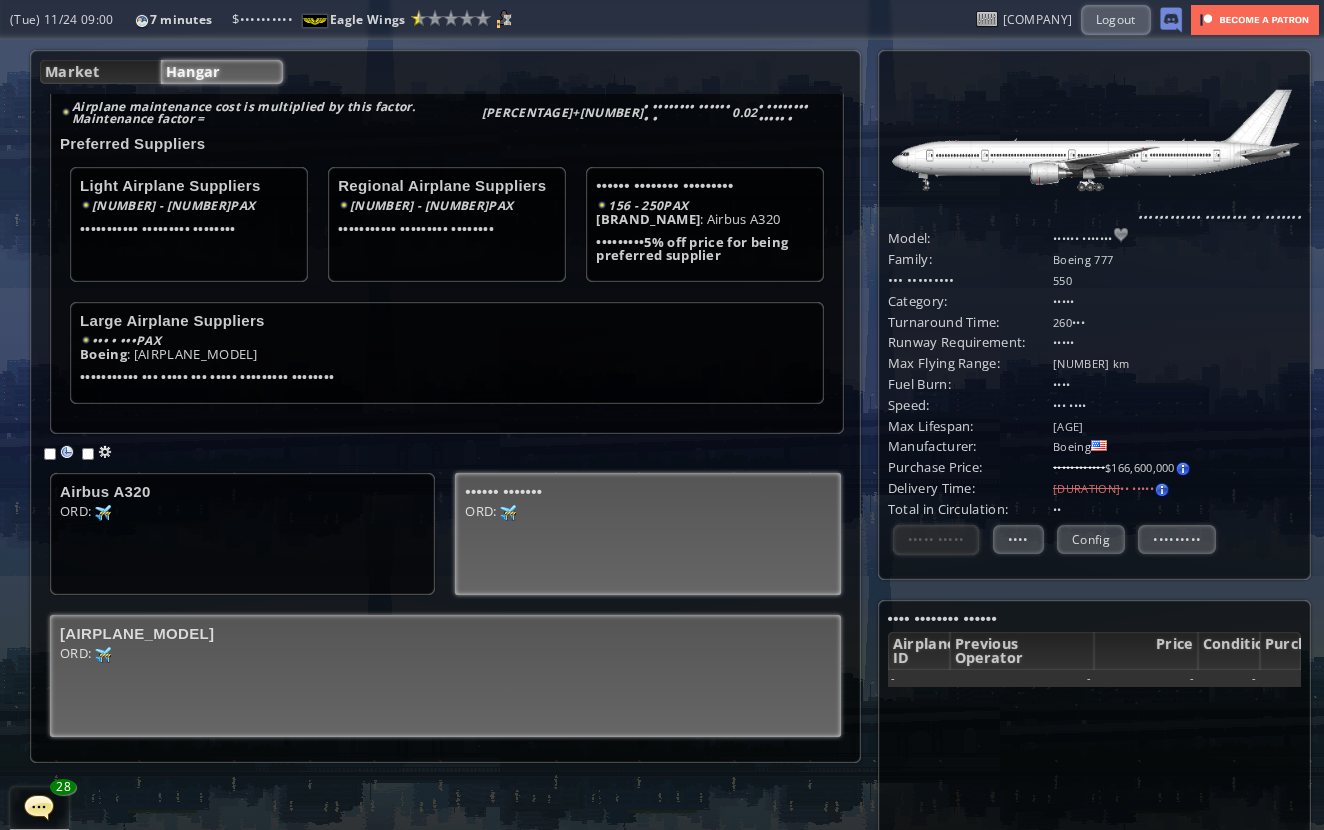 click on "[AIRPLANE_MODEL]" at bounding box center (242, 491) 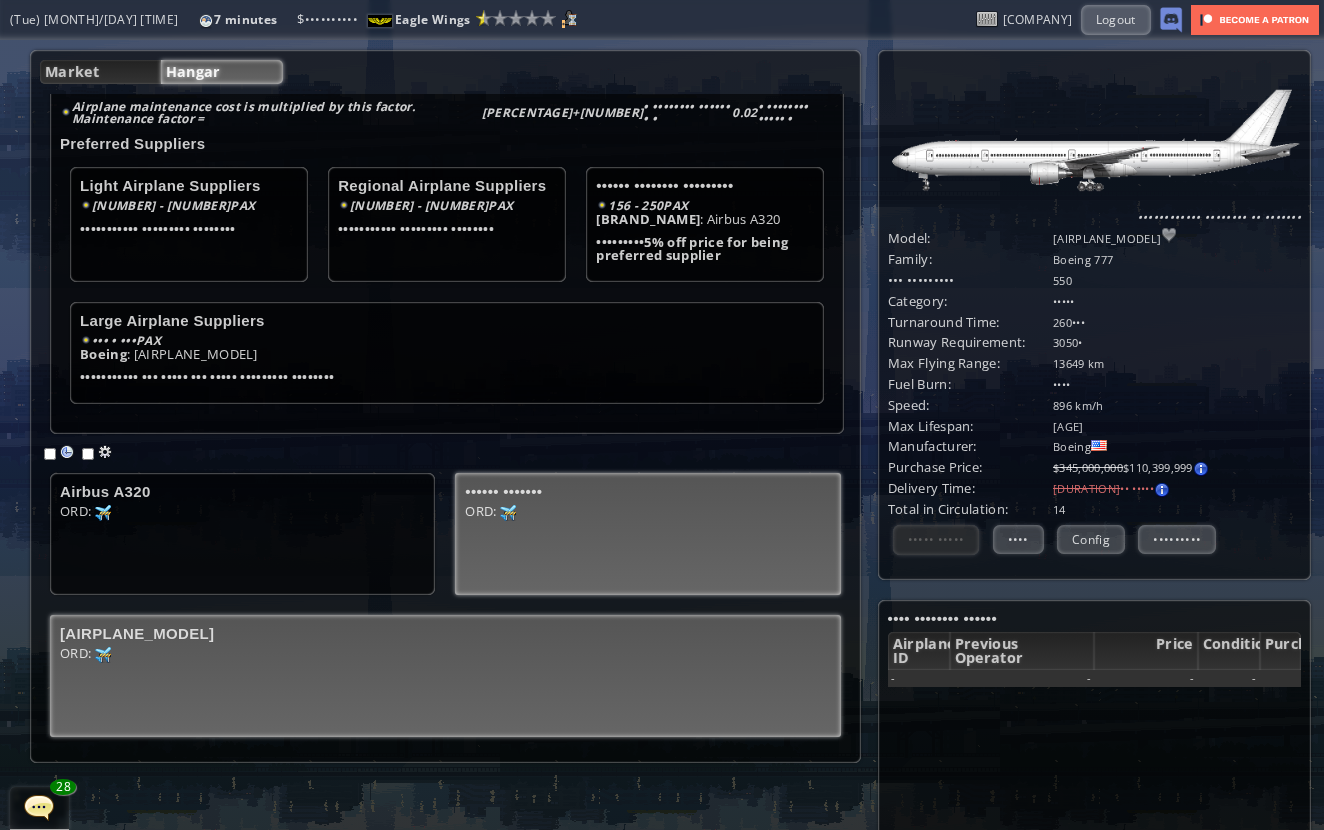 click on "[AIRPORT_CODE]: [VALUE] [VALUE]" at bounding box center [242, 540] 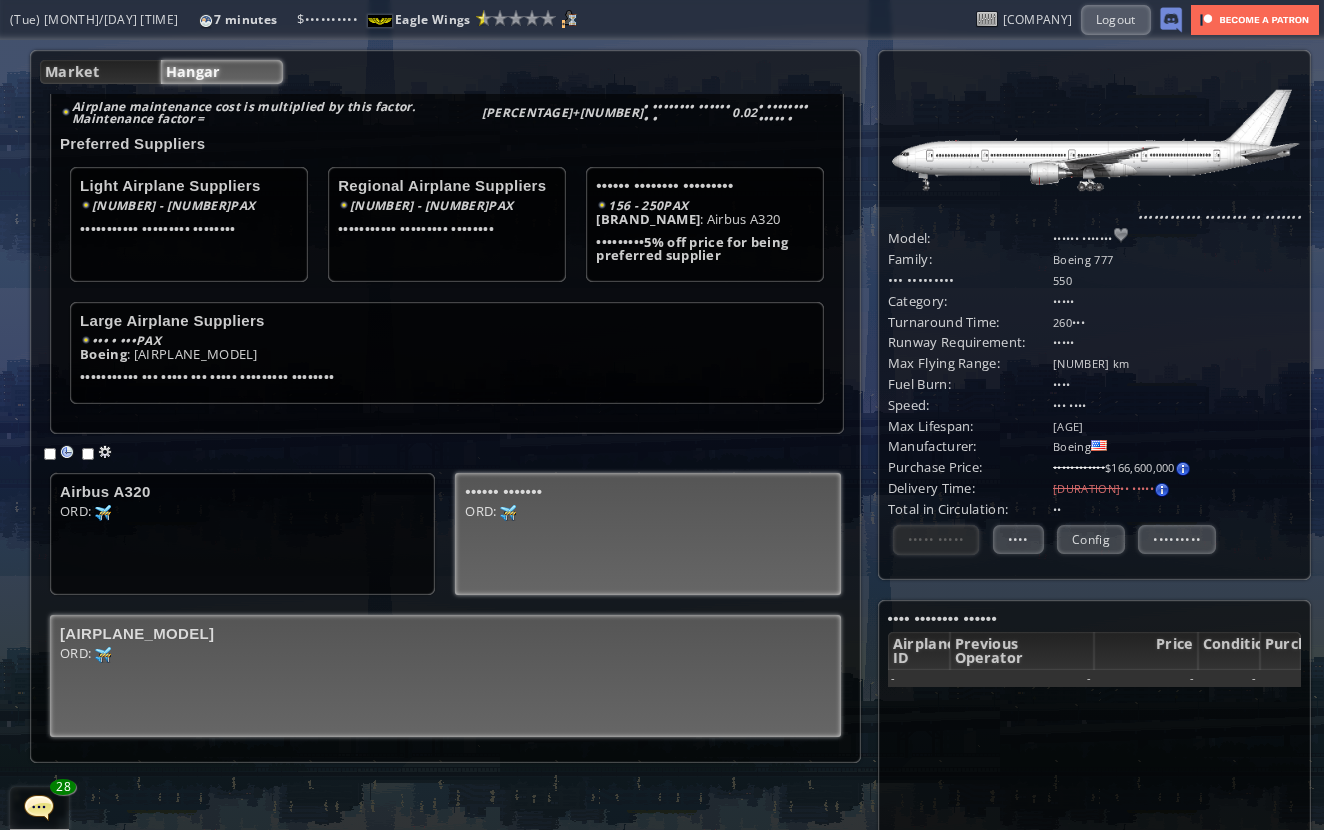 click on "[AIRPORT_CODE]: [NUMBER] [NUMBER]" at bounding box center [242, 514] 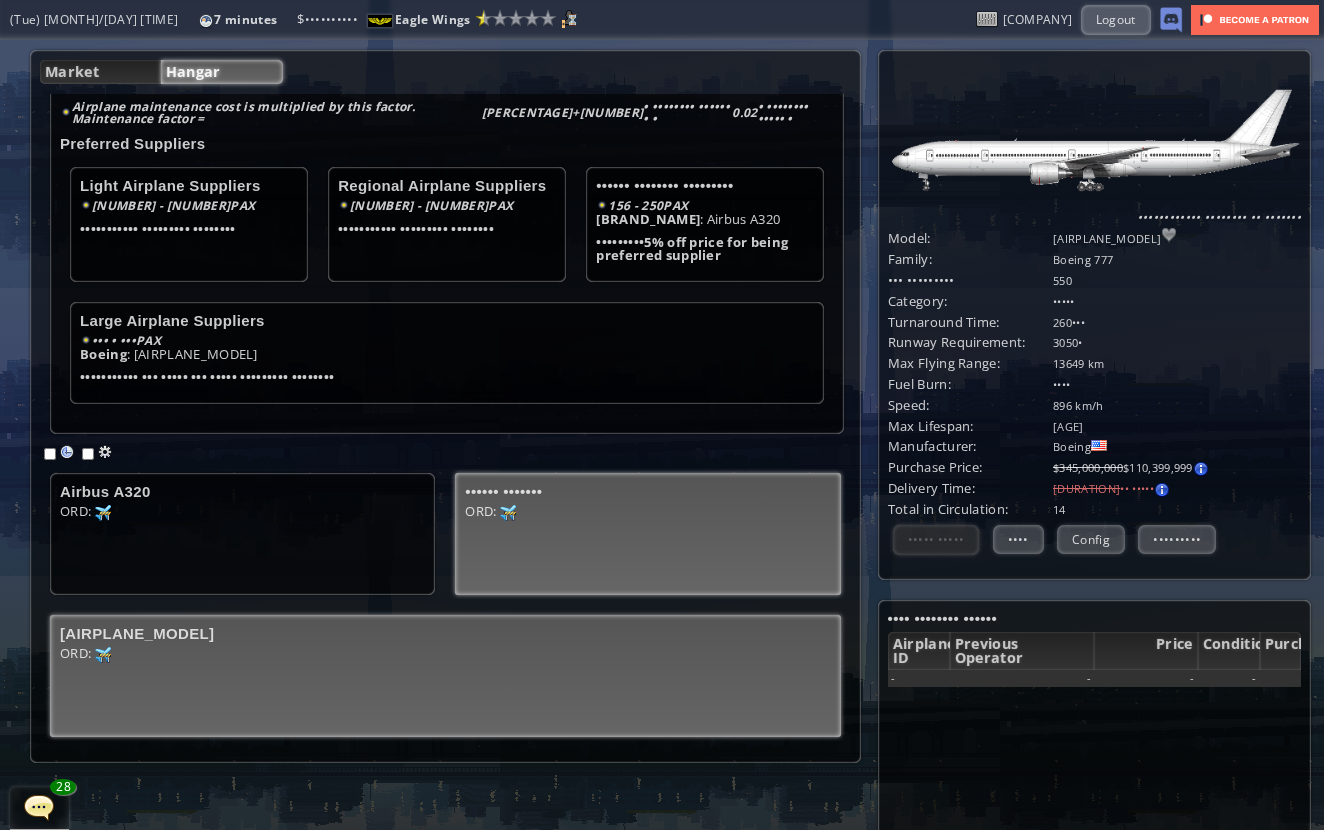 click on "[AIRPORT_CODE]: [VALUE] [VALUE]" at bounding box center [242, 514] 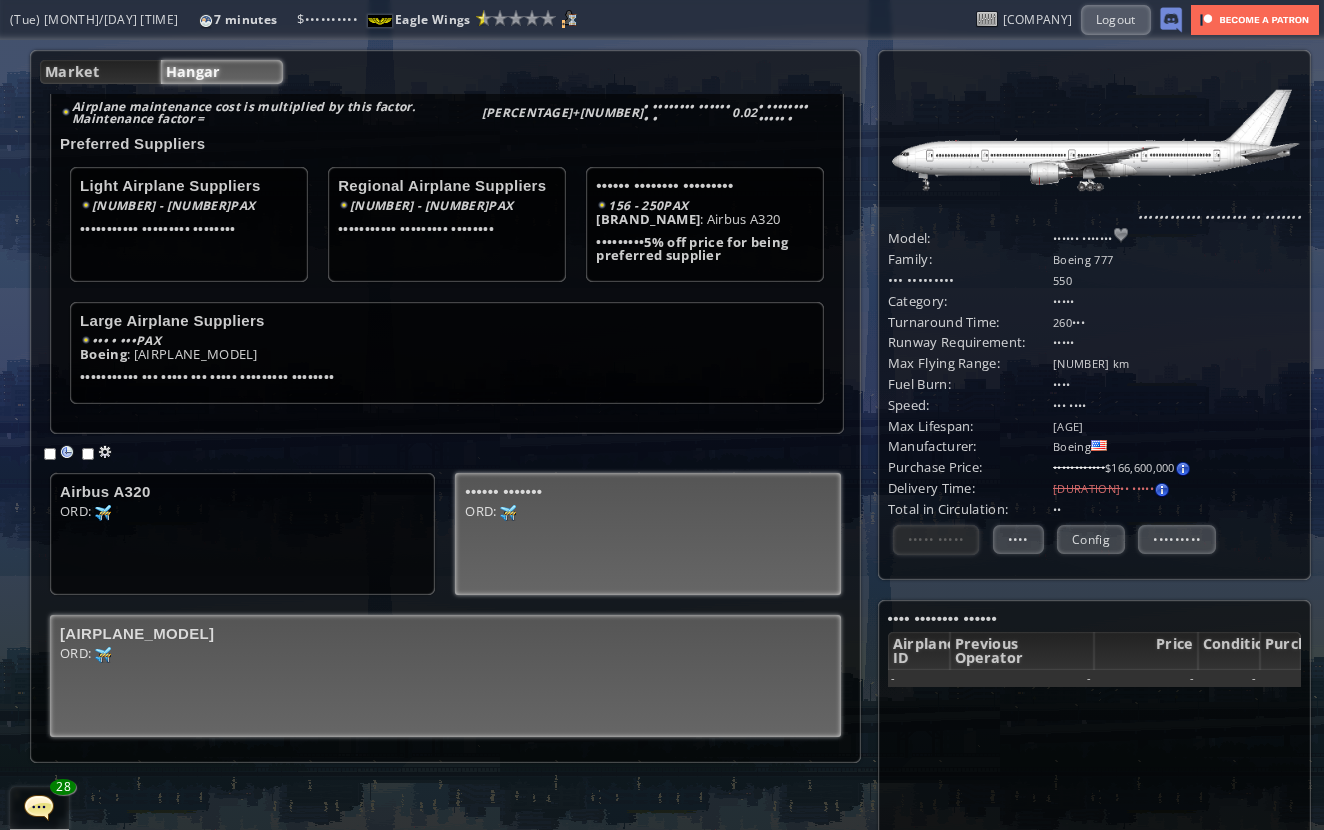 click on "[AIRPORT_CODE]: [NUMBER] [NUMBER]" at bounding box center (242, 540) 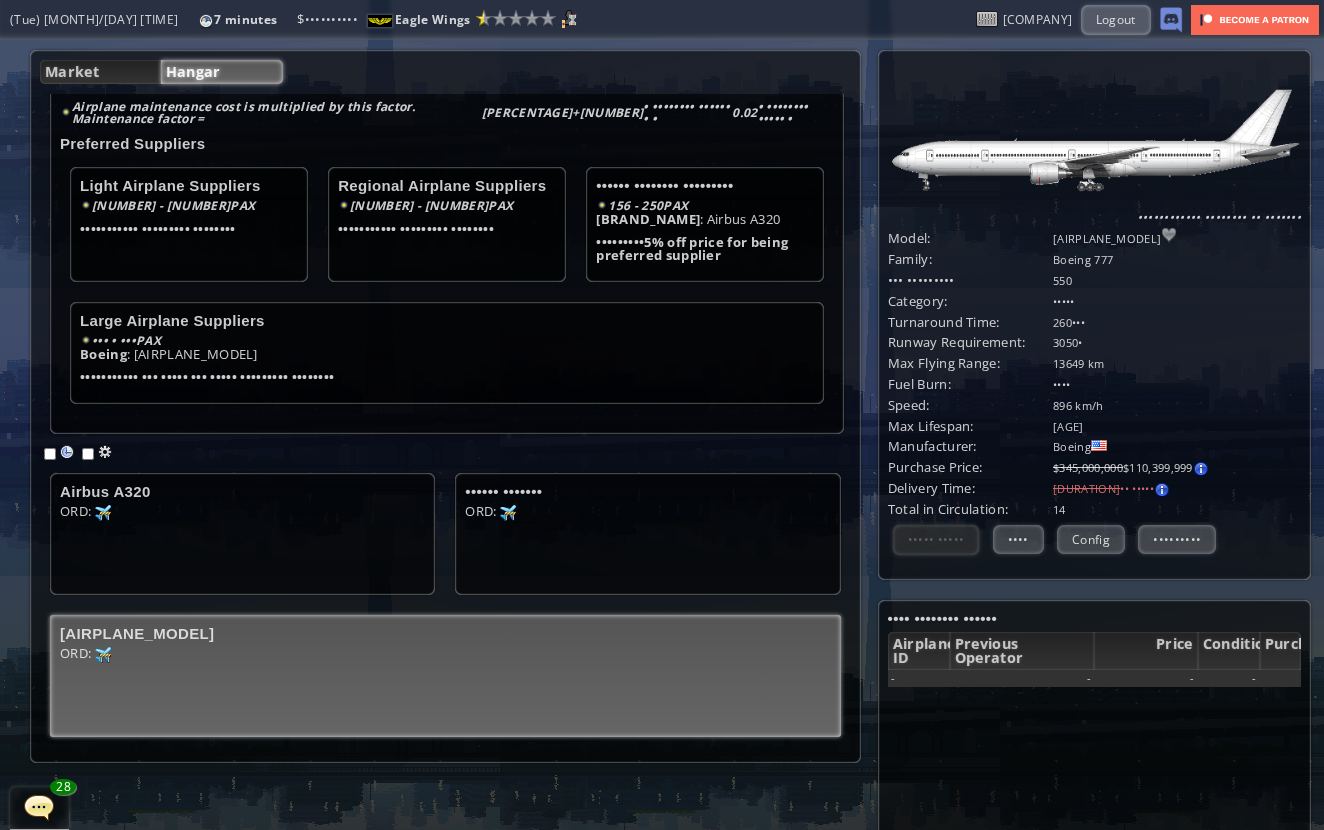 click on "•••••• •••• •••• •• ••• •••••• ••••••• •••• •• ••• •••••• ••••••••• •••• •• •••" at bounding box center (445, 605) 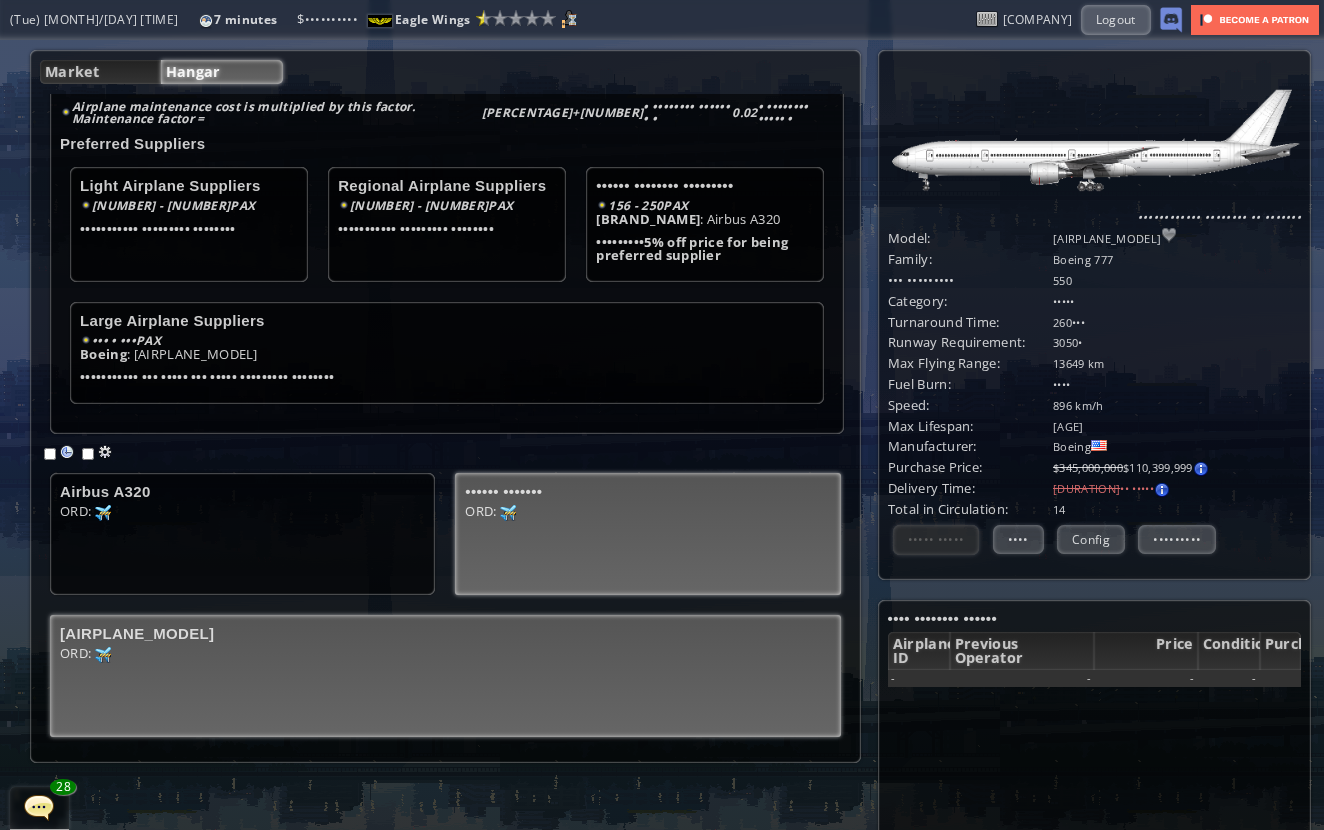 click on "[AIRPORT_CODE]: [VALUE] [VALUE]" at bounding box center [242, 540] 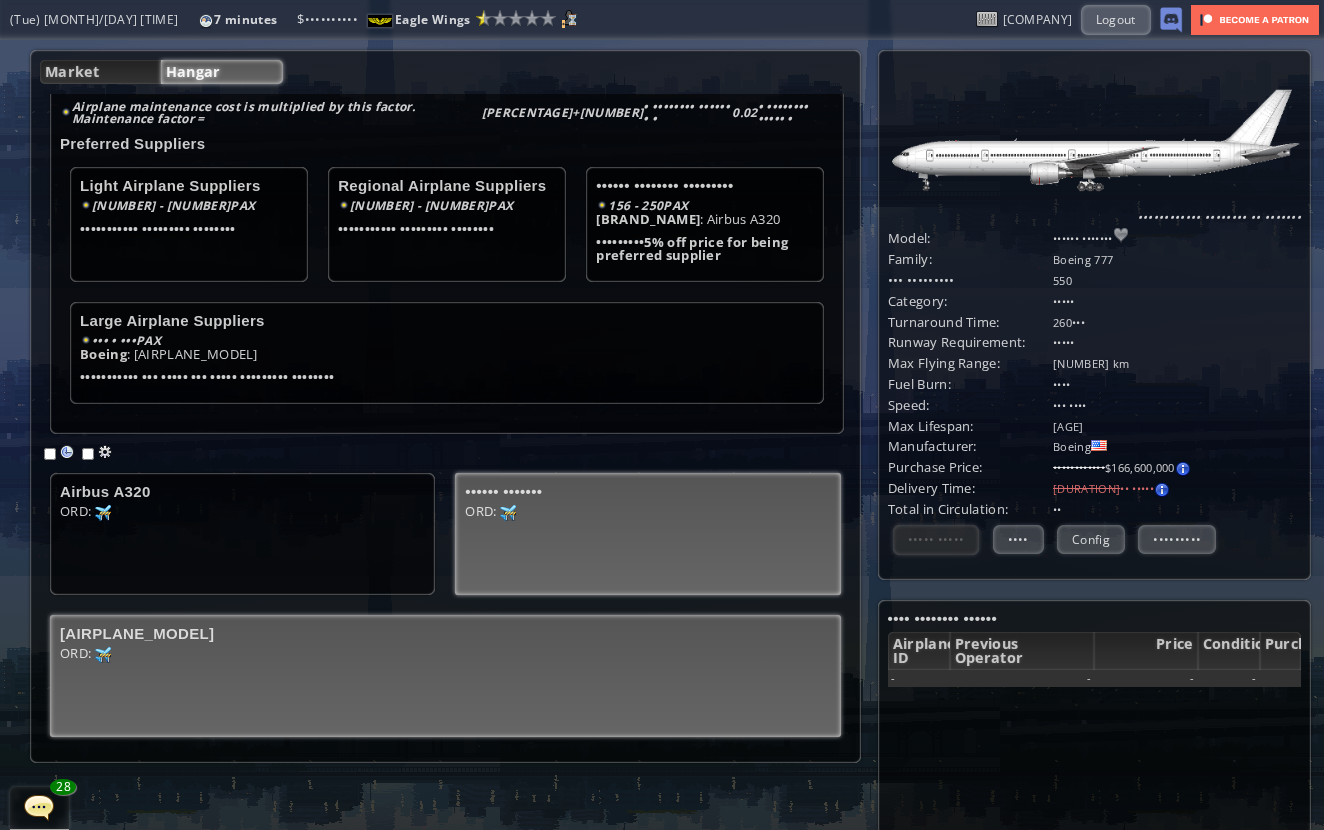 click on "[AIRPORT_CODE]: [NUMBER] [NUMBER]" at bounding box center (242, 540) 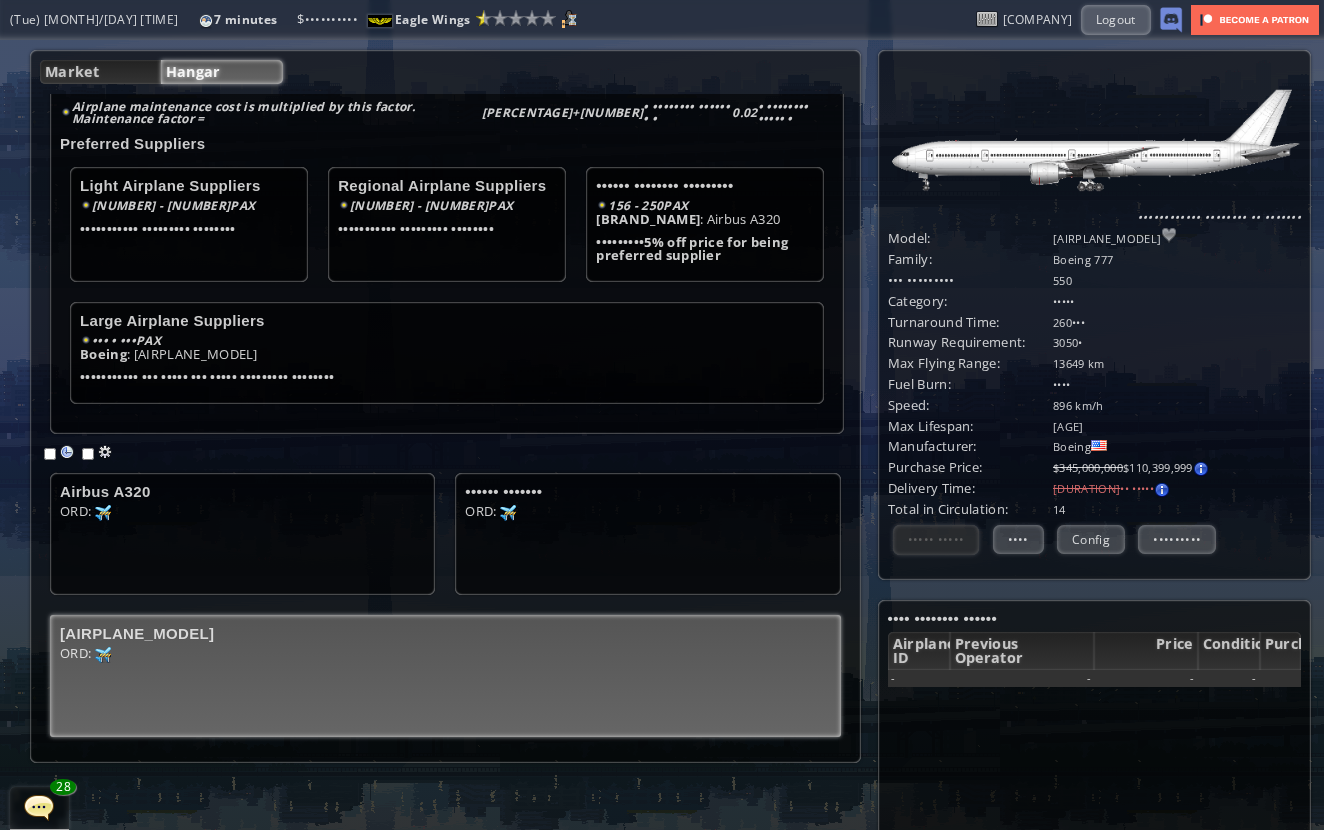 scroll, scrollTop: -2, scrollLeft: 1, axis: both 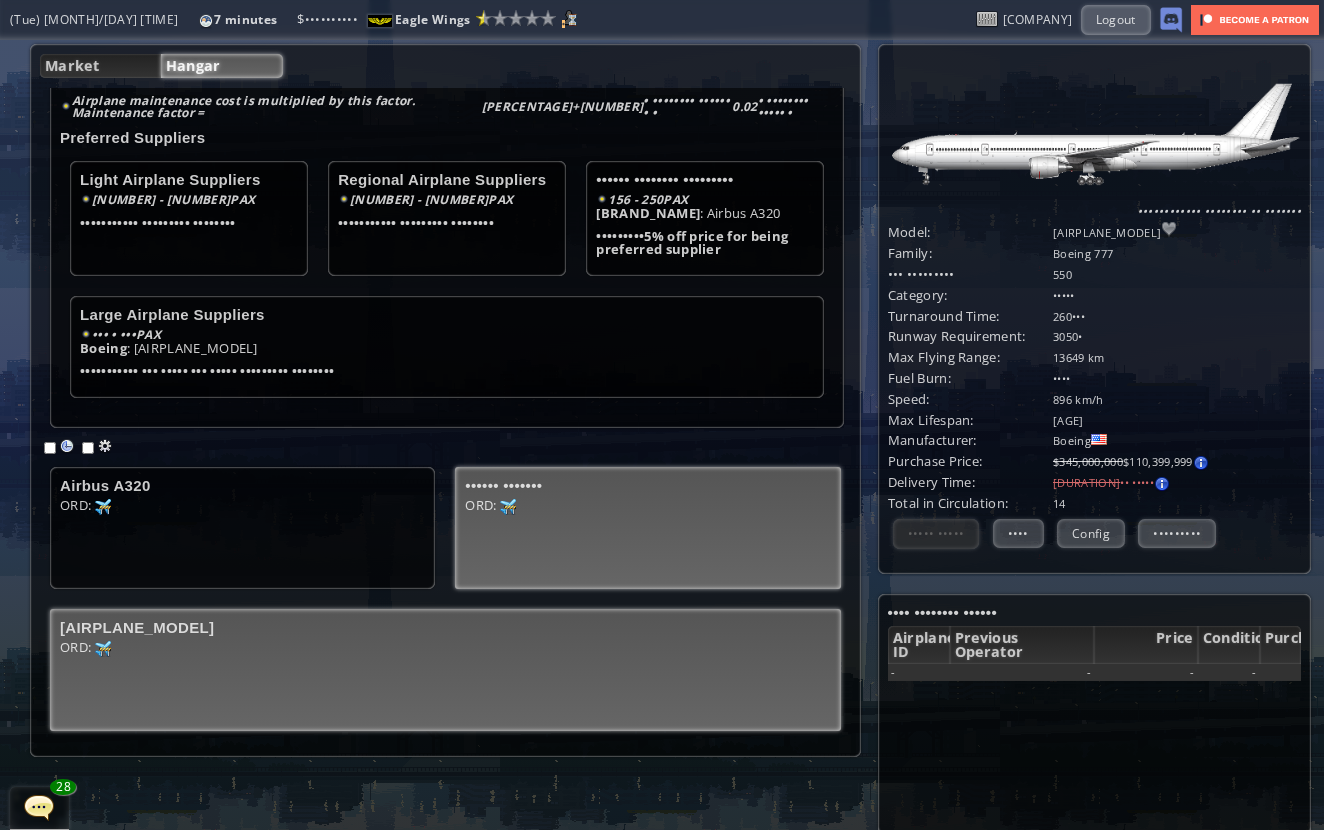 click on "[AIRPORT_CODE]: [VALUE] [VALUE]" at bounding box center [242, 534] 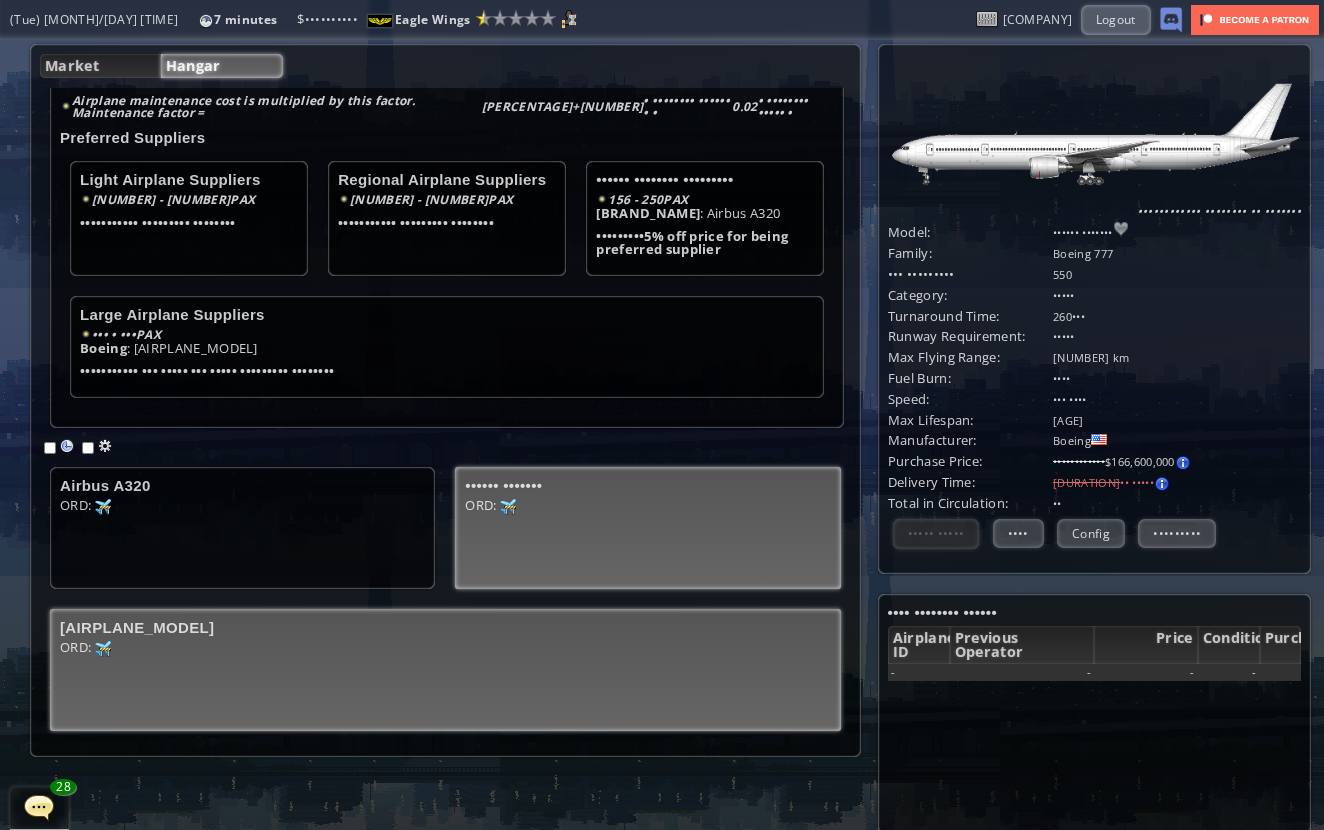 click on "[AIRPORT_CODE]: [NUMBER] [NUMBER]" at bounding box center [242, 534] 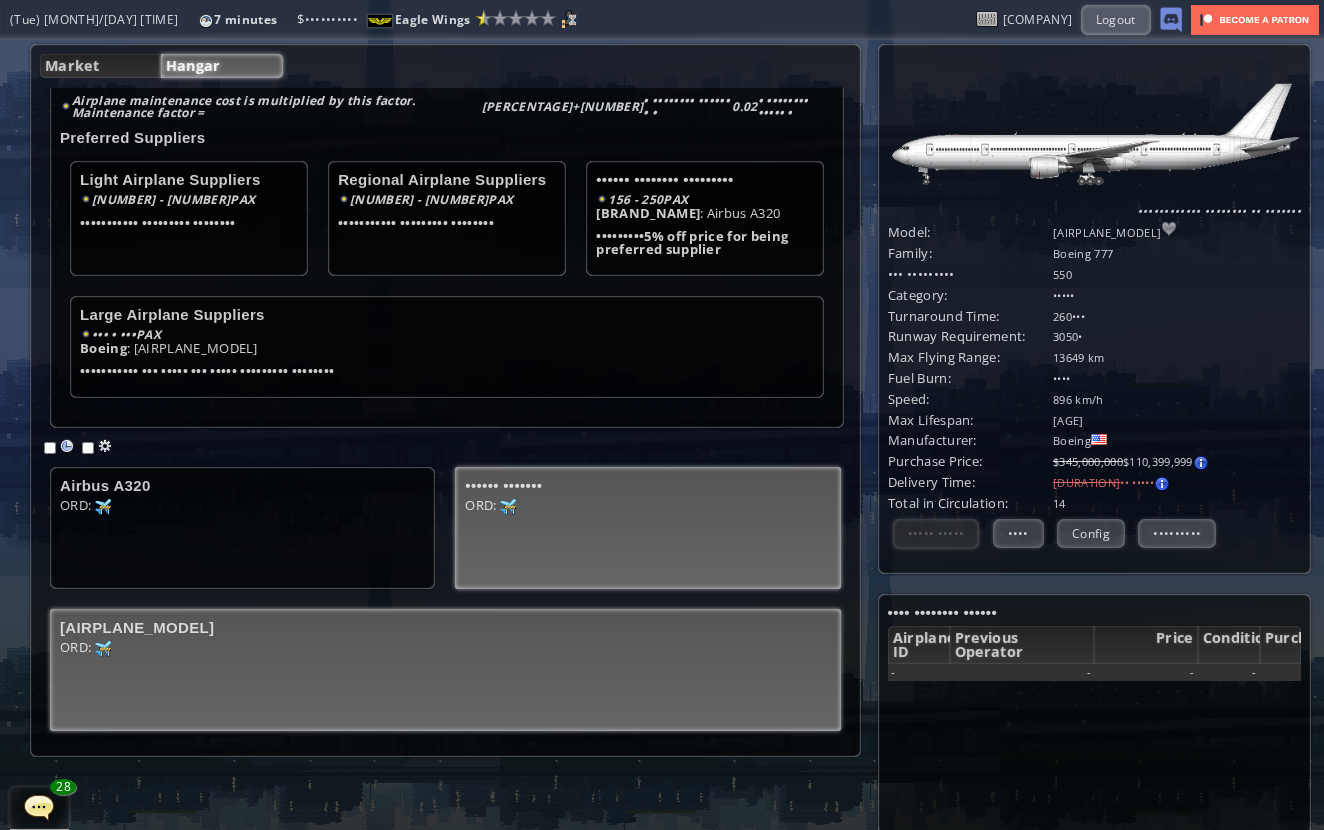 click on "[AIRPORT_CODE]: [VALUE] [VALUE]" at bounding box center [242, 534] 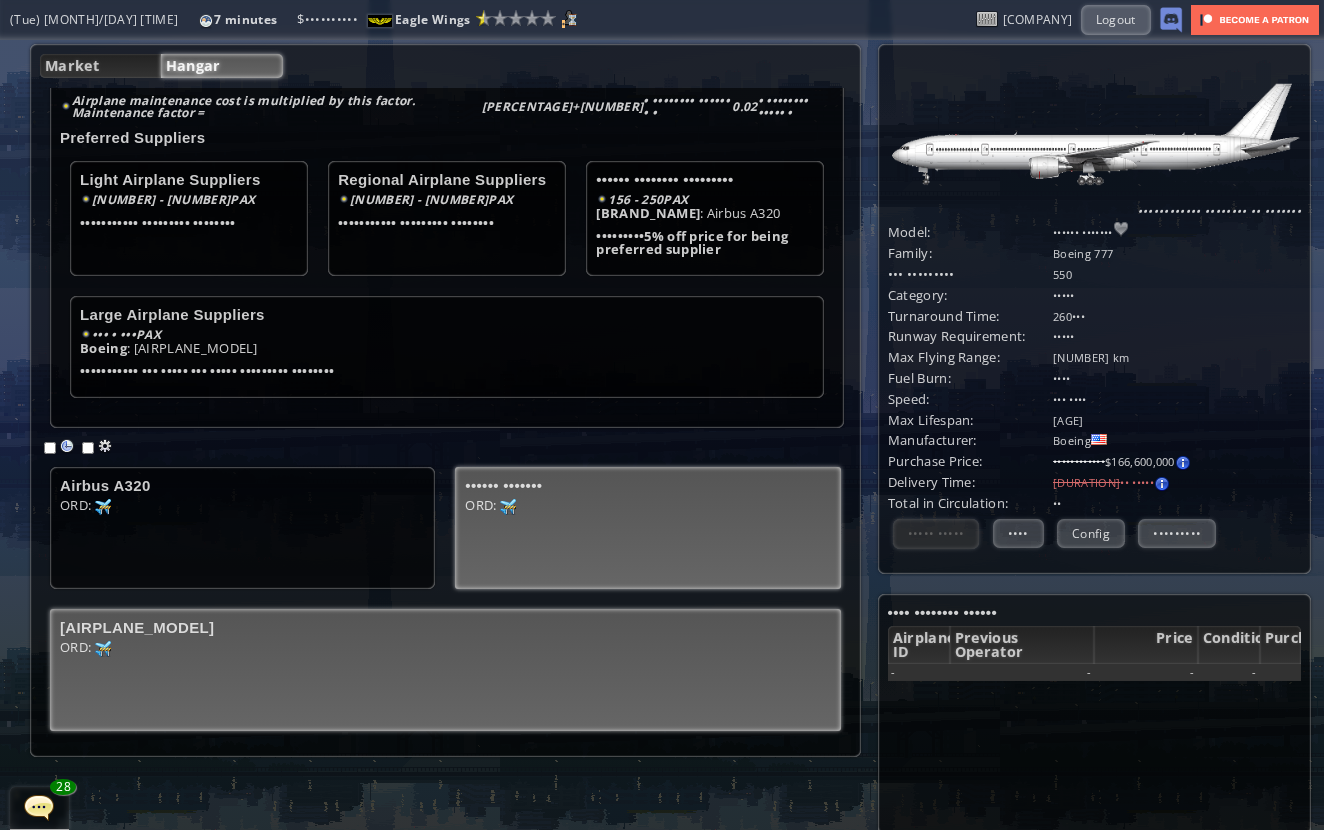 click on "[AIRPORT_CODE]: [NUMBER] [NUMBER]" at bounding box center (242, 534) 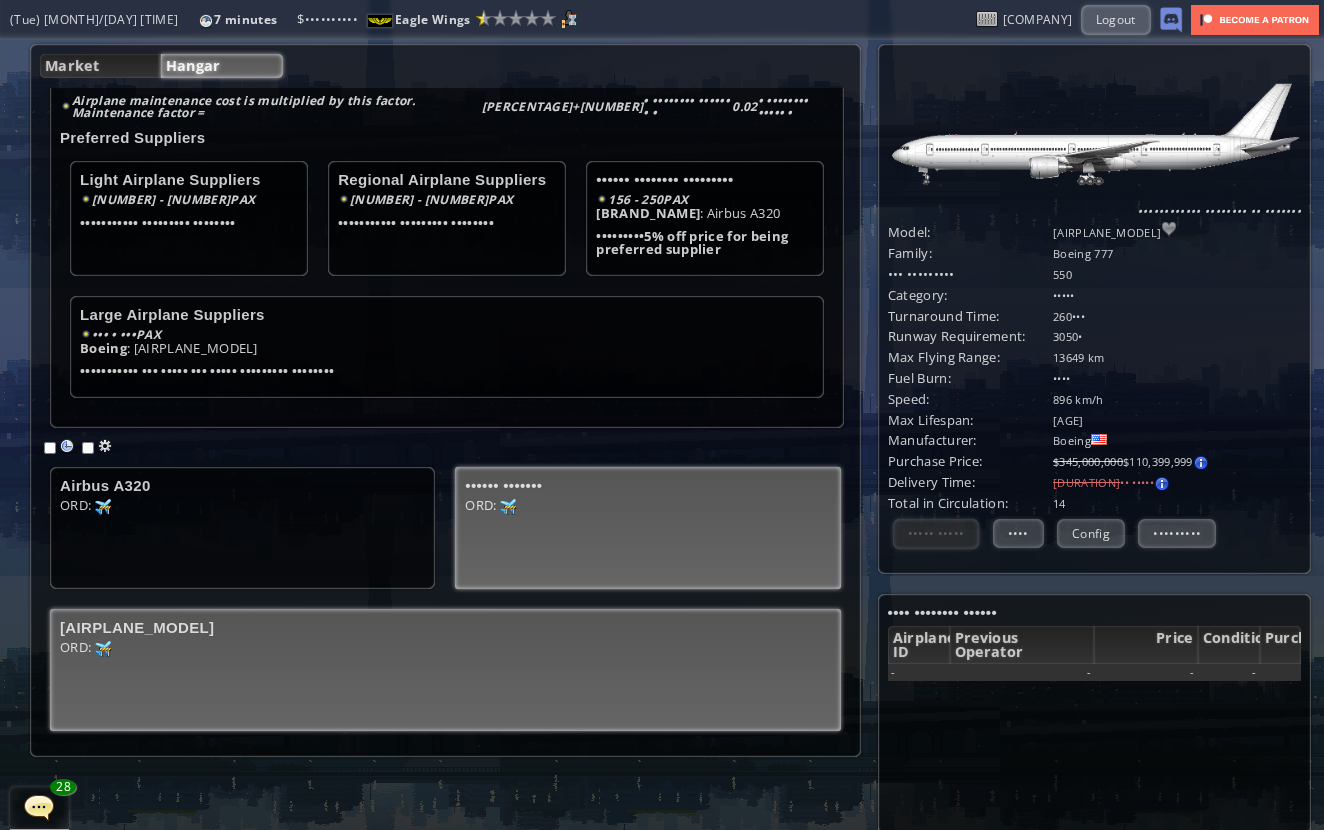 click on "[AIRPLANE_MODEL] [CITY]([AIRPORT_CODE]): [NUMBER] [NUMBER]" at bounding box center [647, 528] 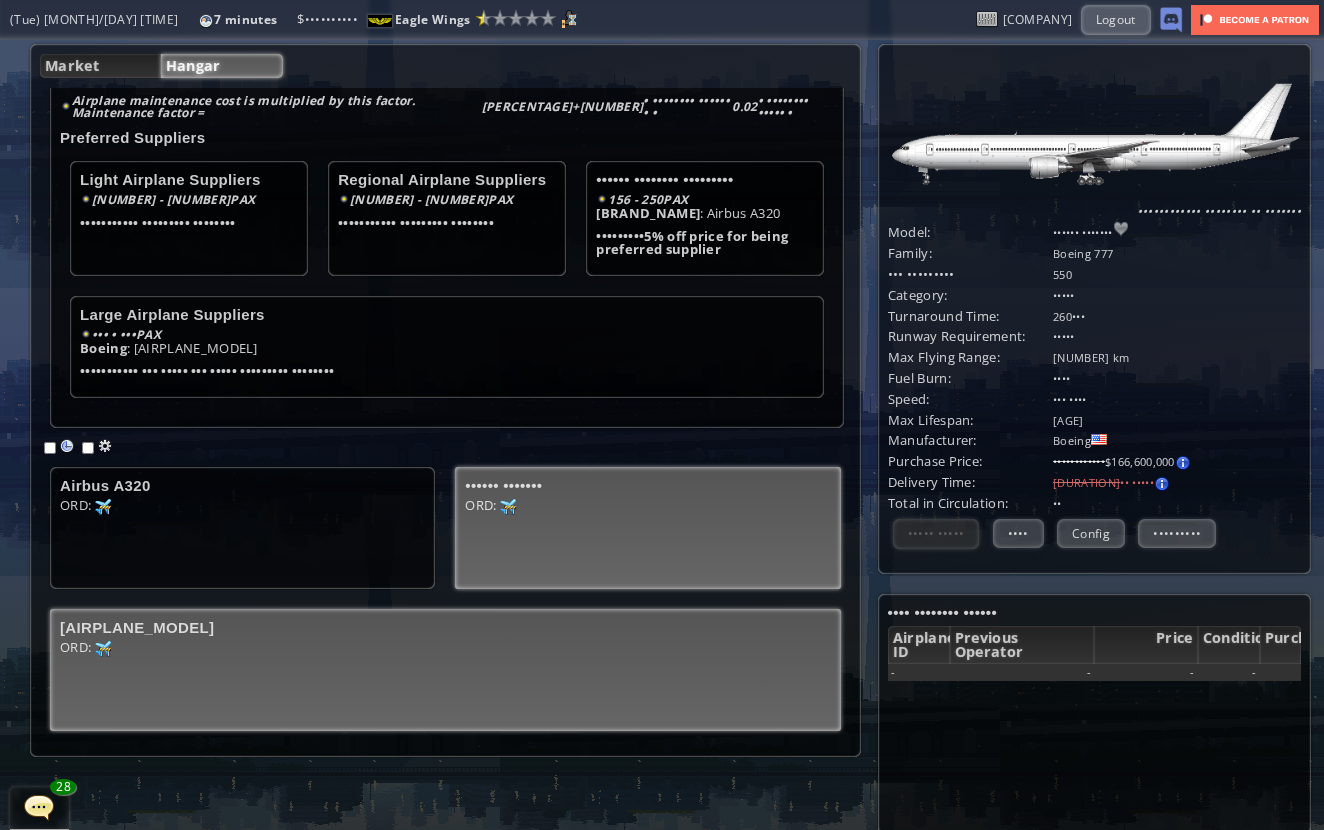 click on "[AIRPORT_CODE]: [NUMBER] [NUMBER]" at bounding box center (242, 534) 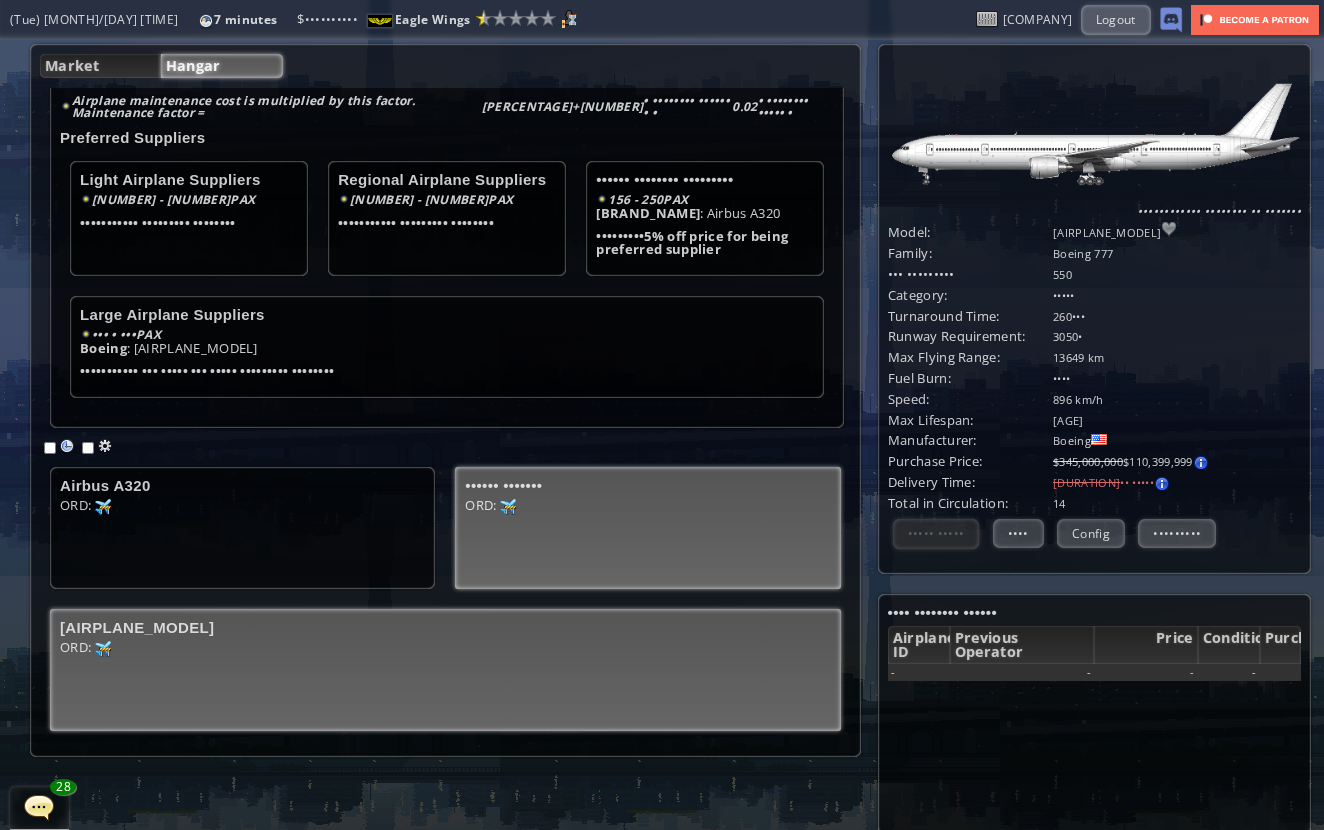 click on "[AIRPORT_CODE]: [VALUE] [VALUE]" at bounding box center [242, 508] 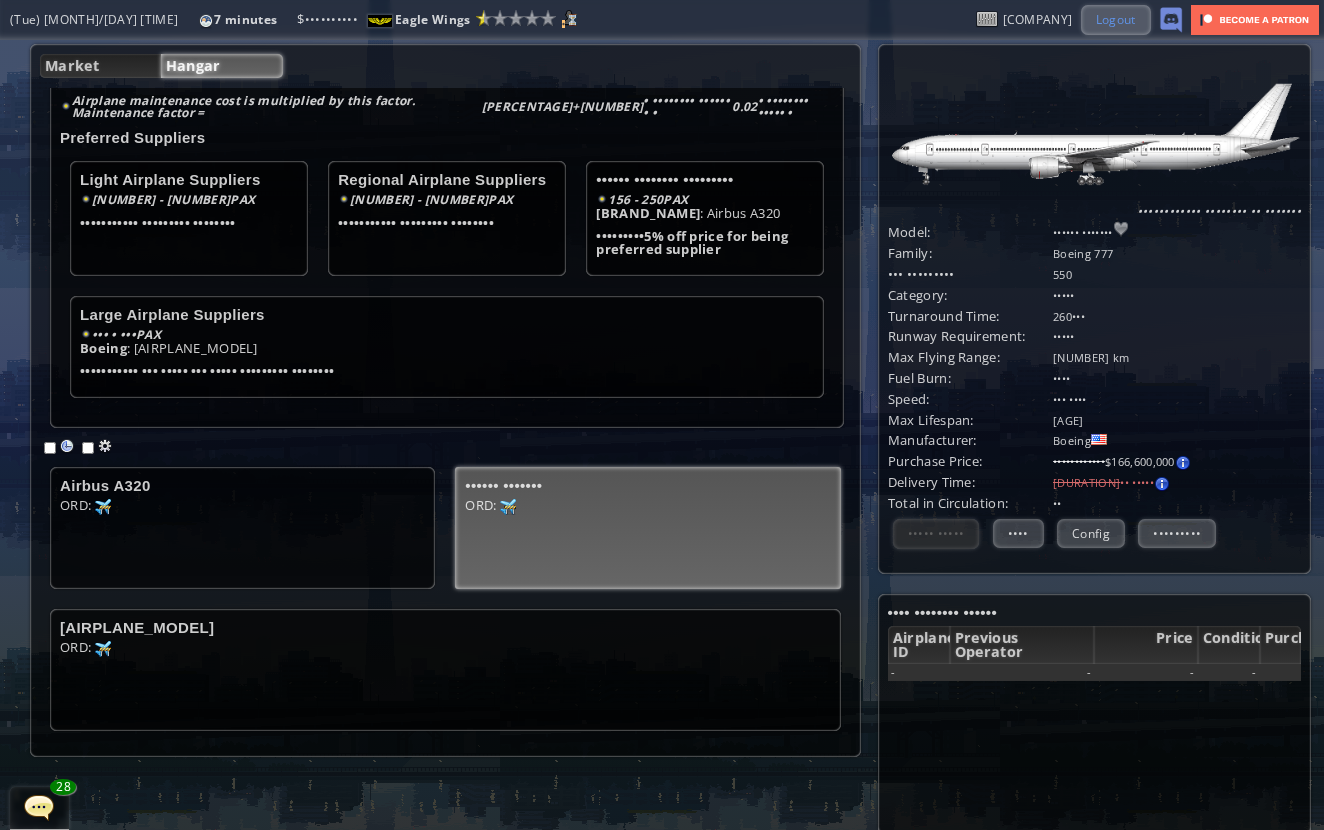 click on "Logout" at bounding box center [1116, 19] 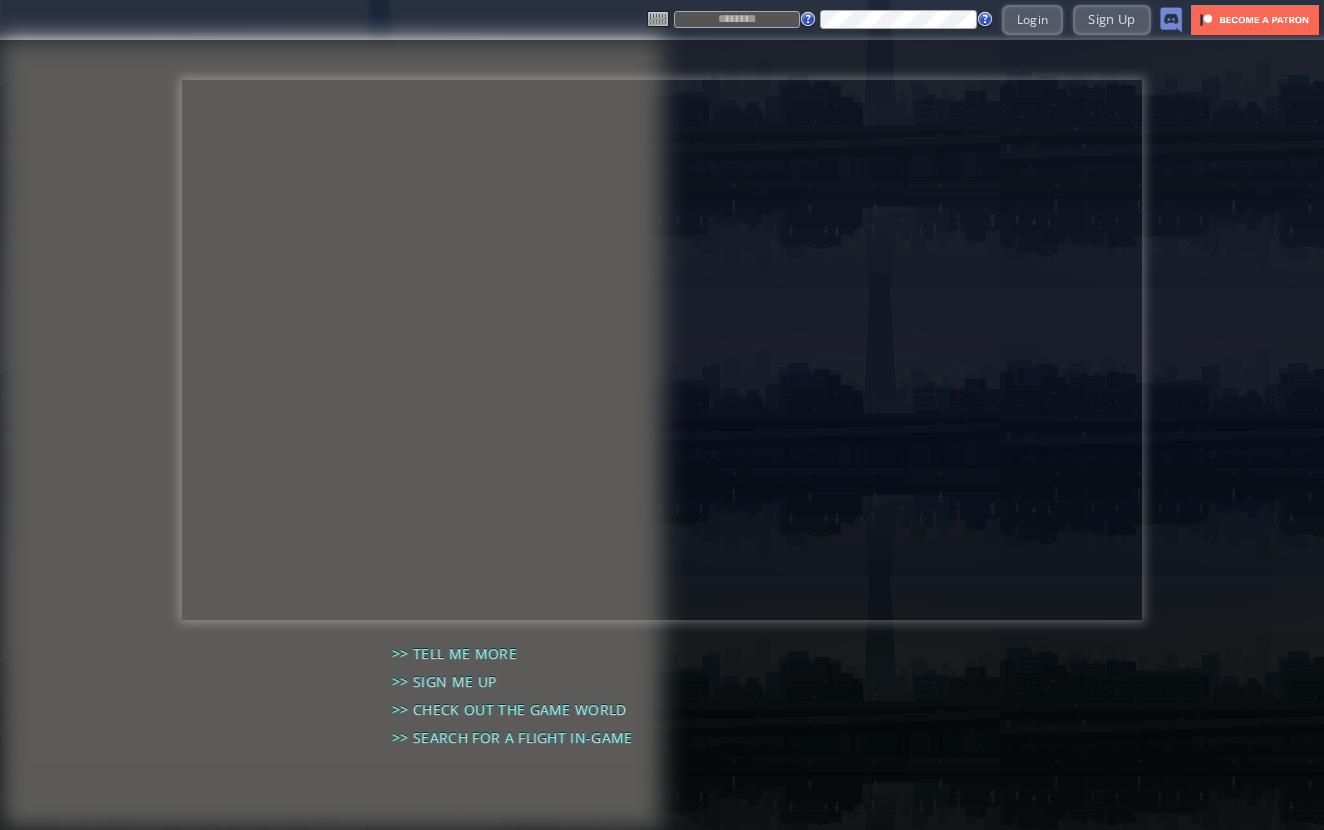 scroll, scrollTop: 0, scrollLeft: 0, axis: both 